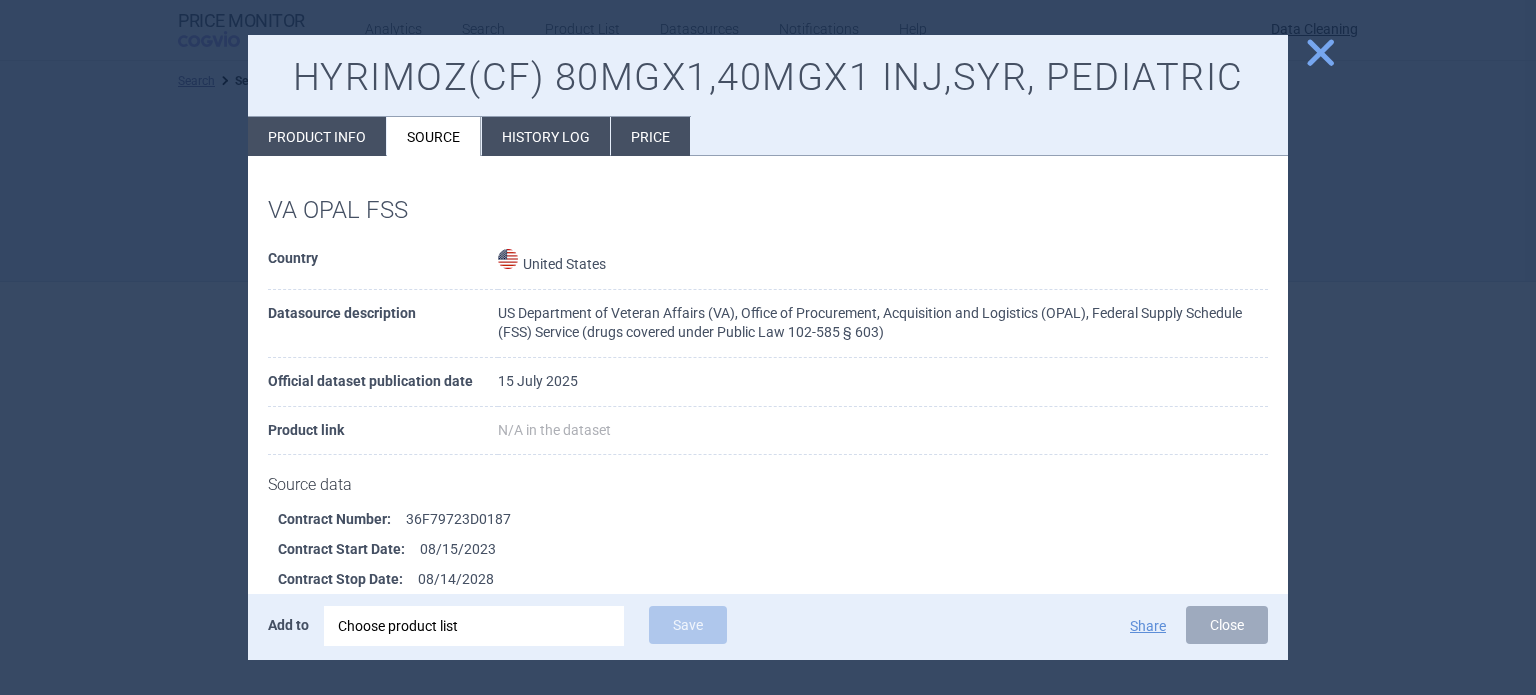 select on "brandName" 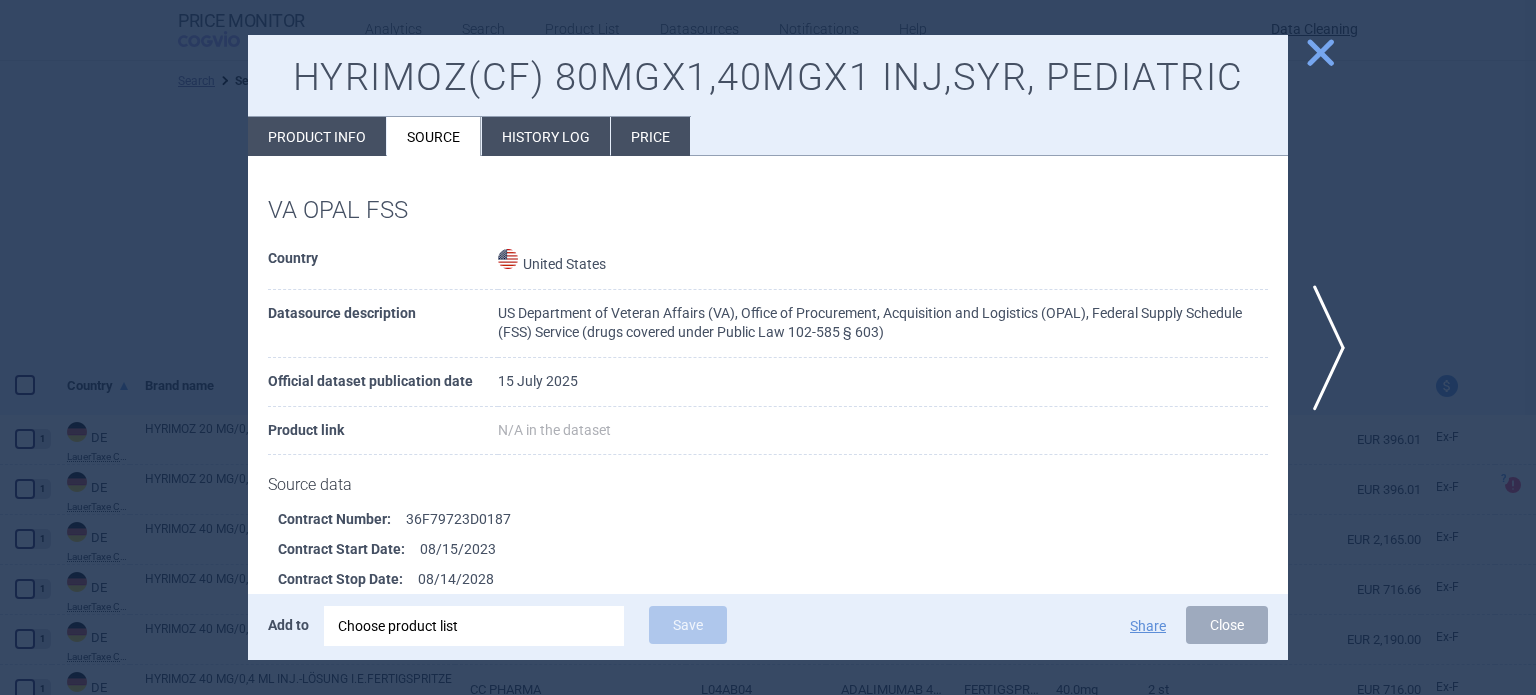 click at bounding box center (768, 347) 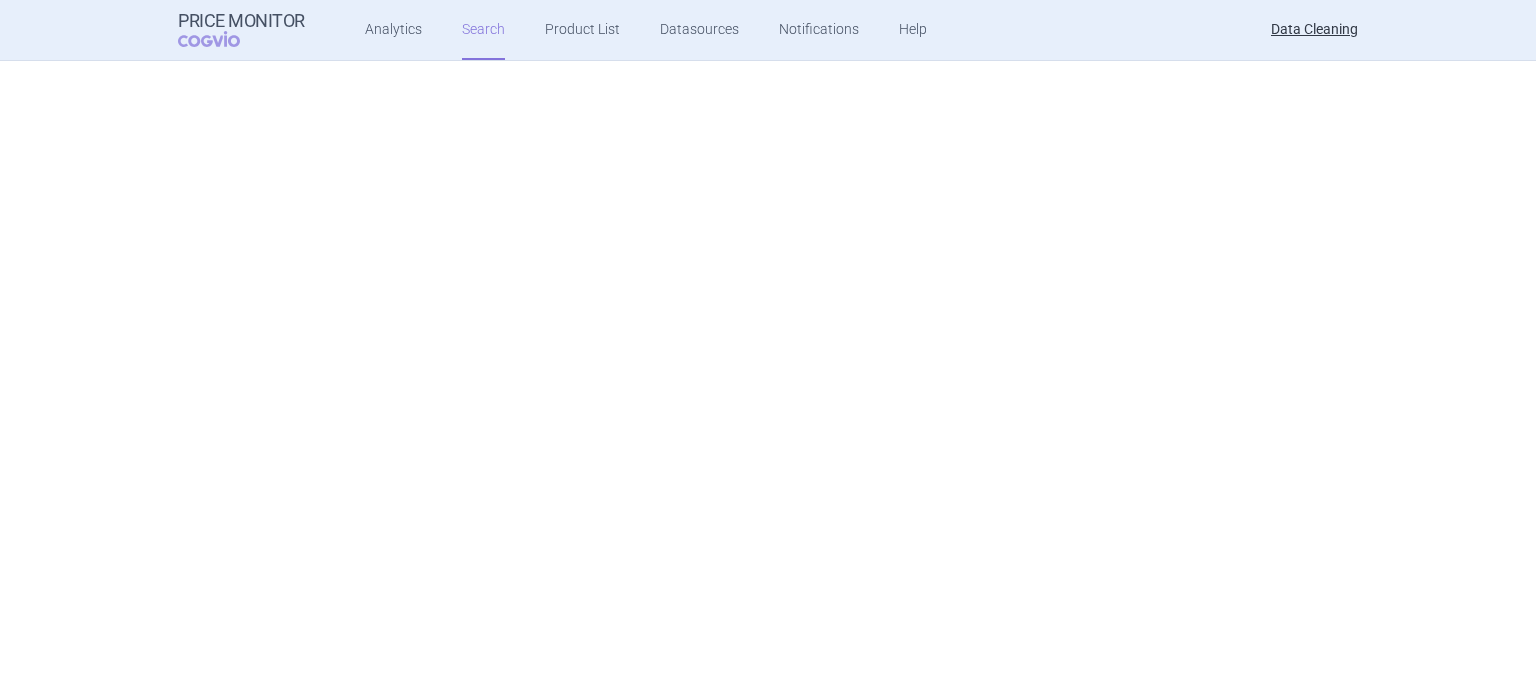 scroll, scrollTop: 4770, scrollLeft: 0, axis: vertical 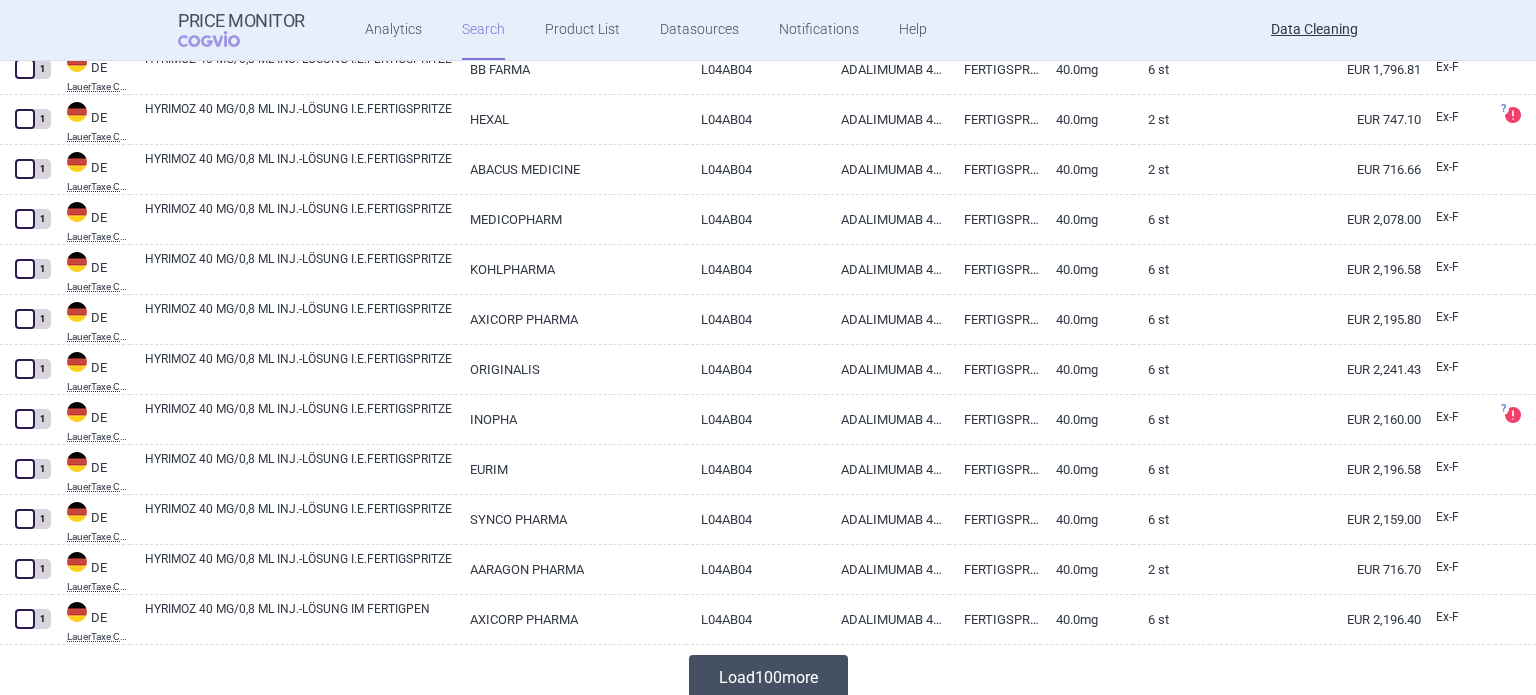 click on "Load  100  more" at bounding box center [768, 677] 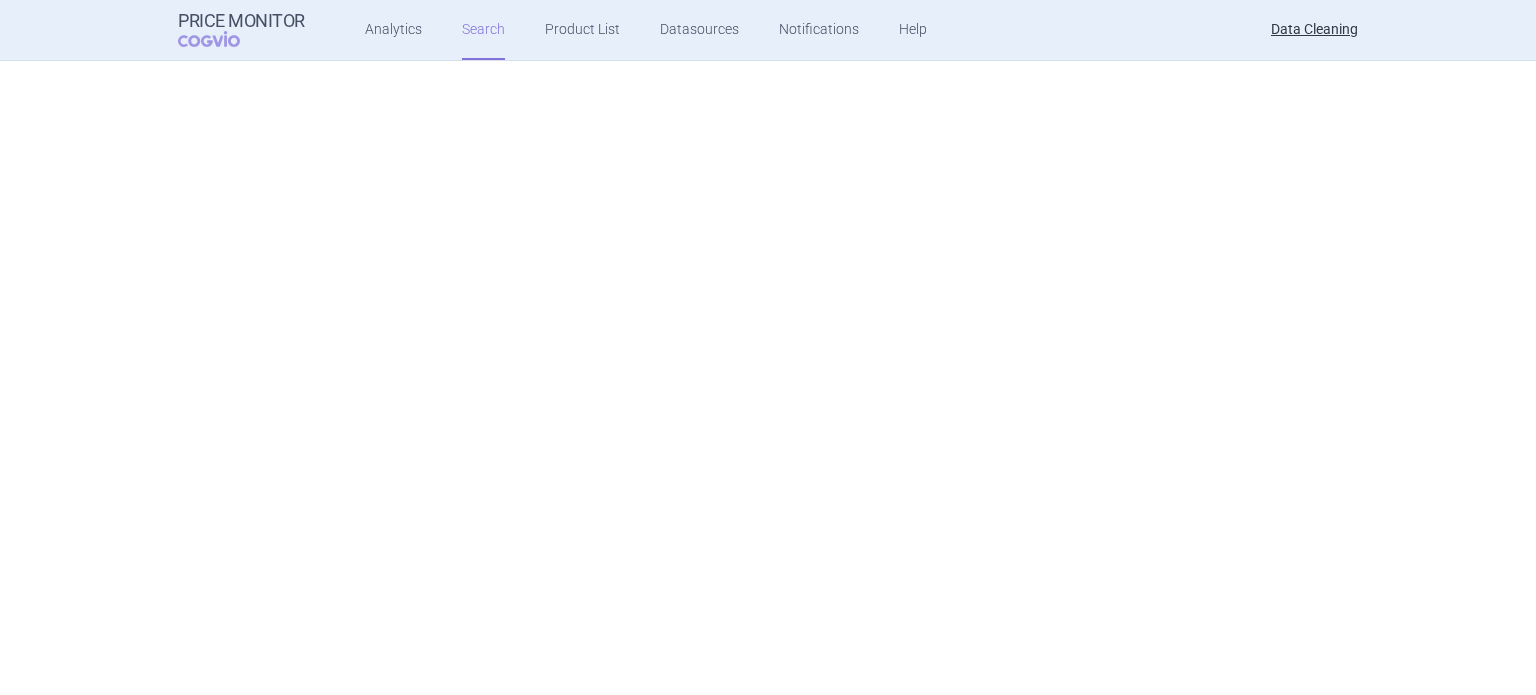 scroll, scrollTop: 9770, scrollLeft: 0, axis: vertical 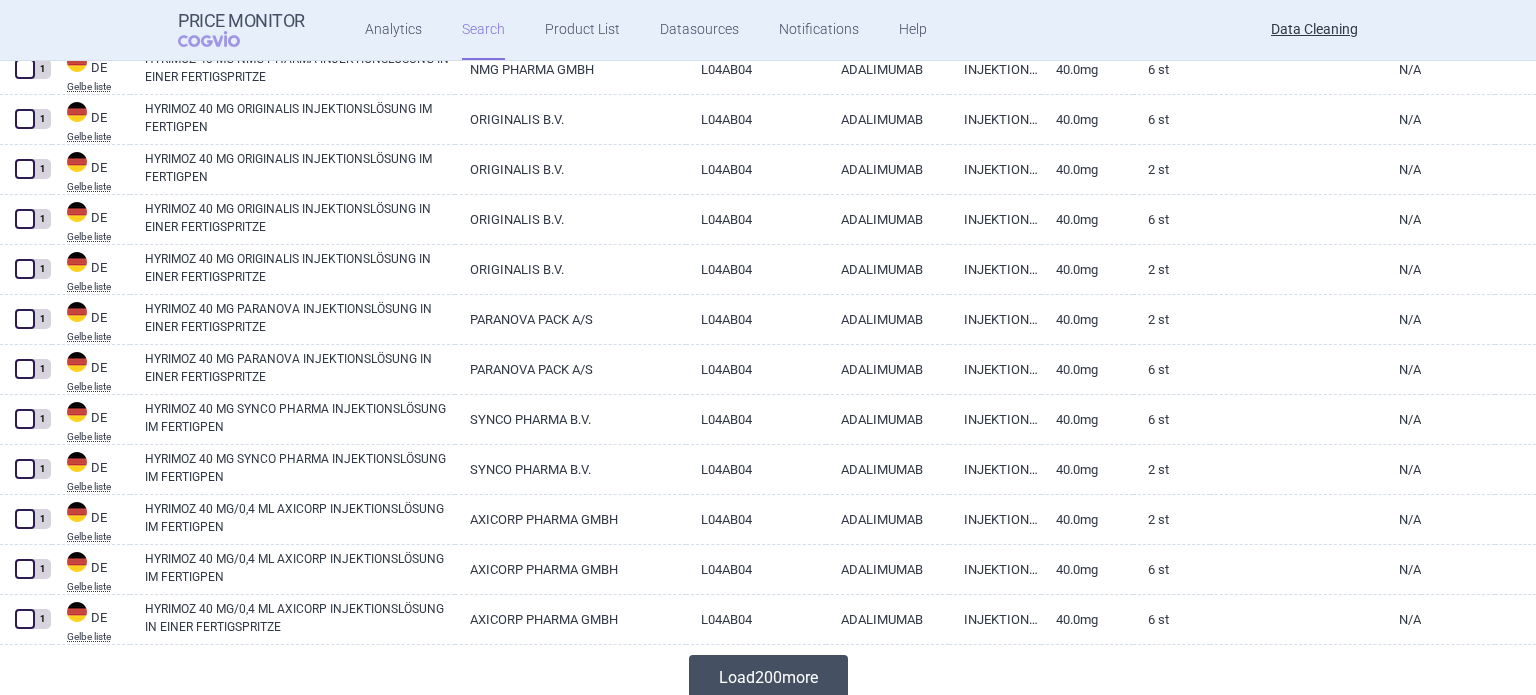 click on "Load  200  more" at bounding box center [768, 677] 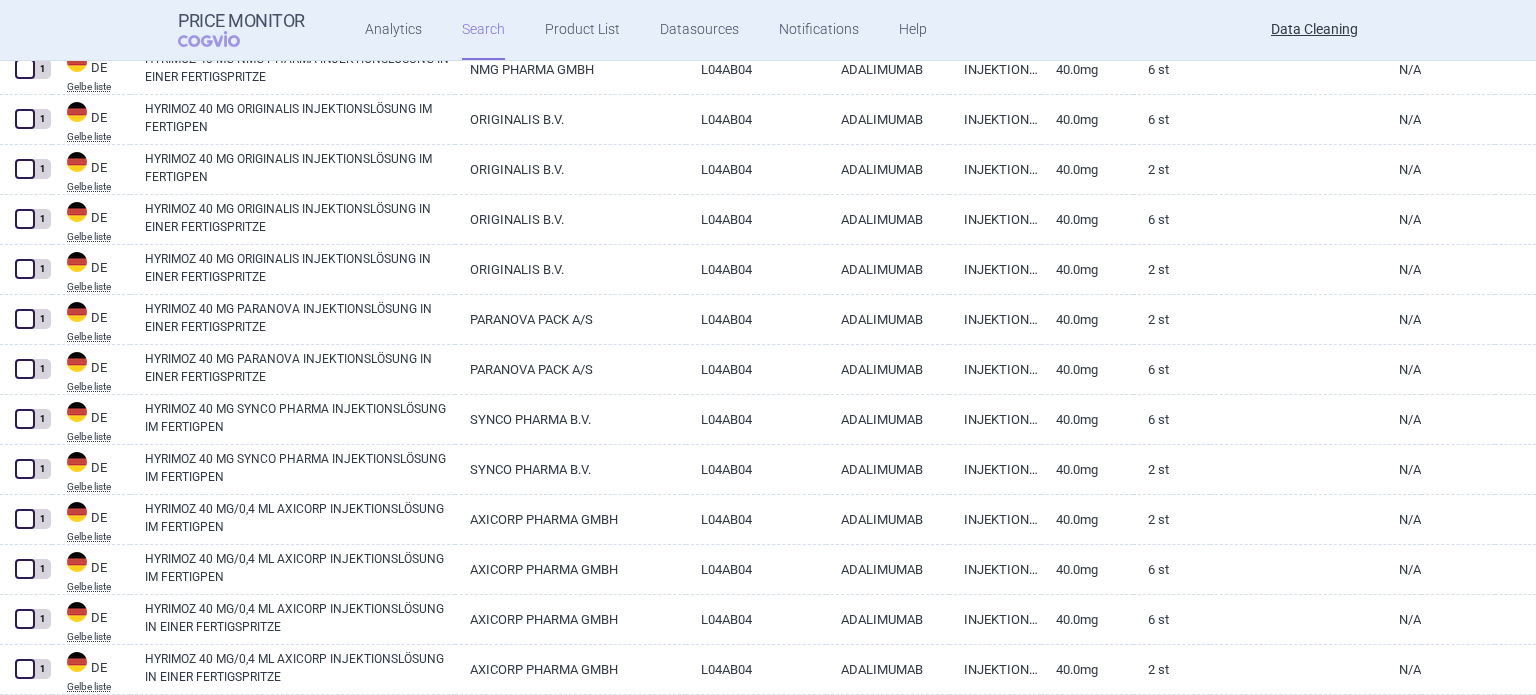 scroll, scrollTop: 19770, scrollLeft: 0, axis: vertical 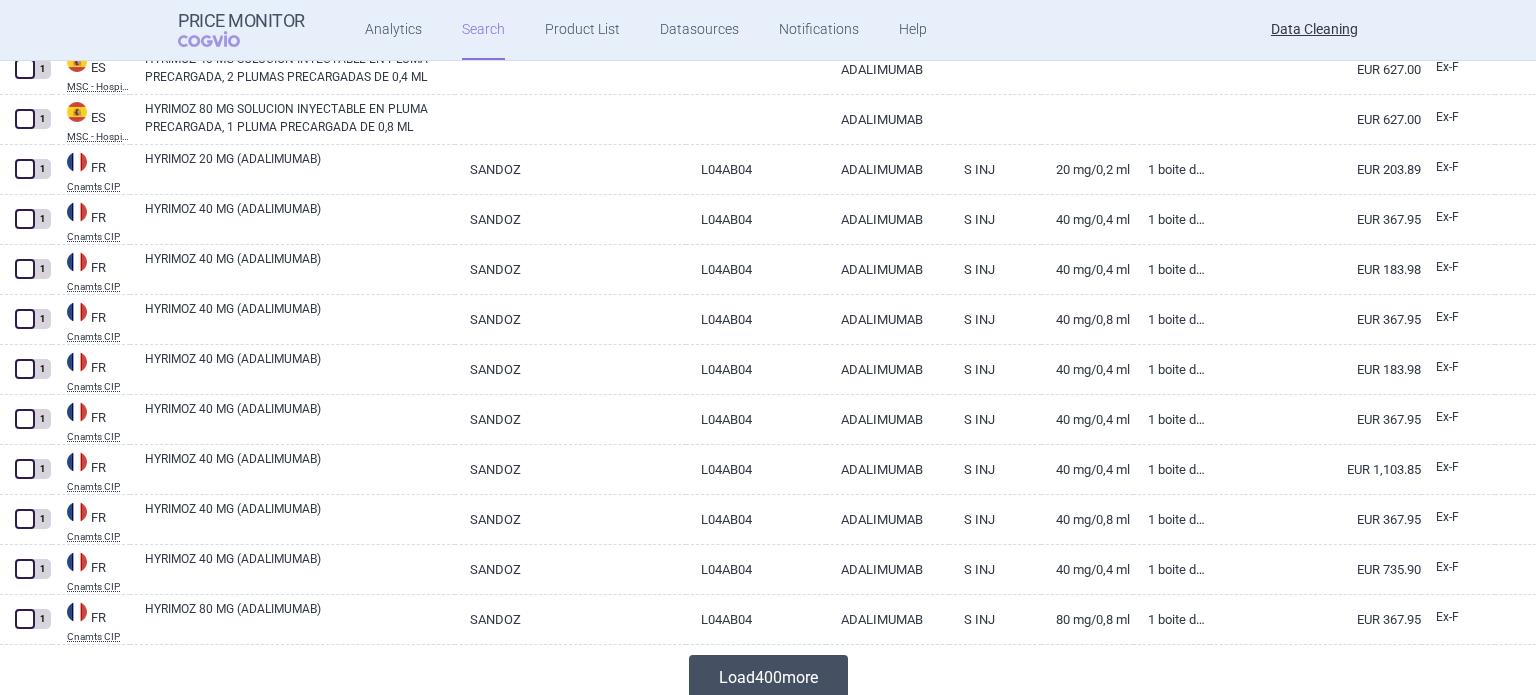 click on "Load  400  more" at bounding box center (768, 677) 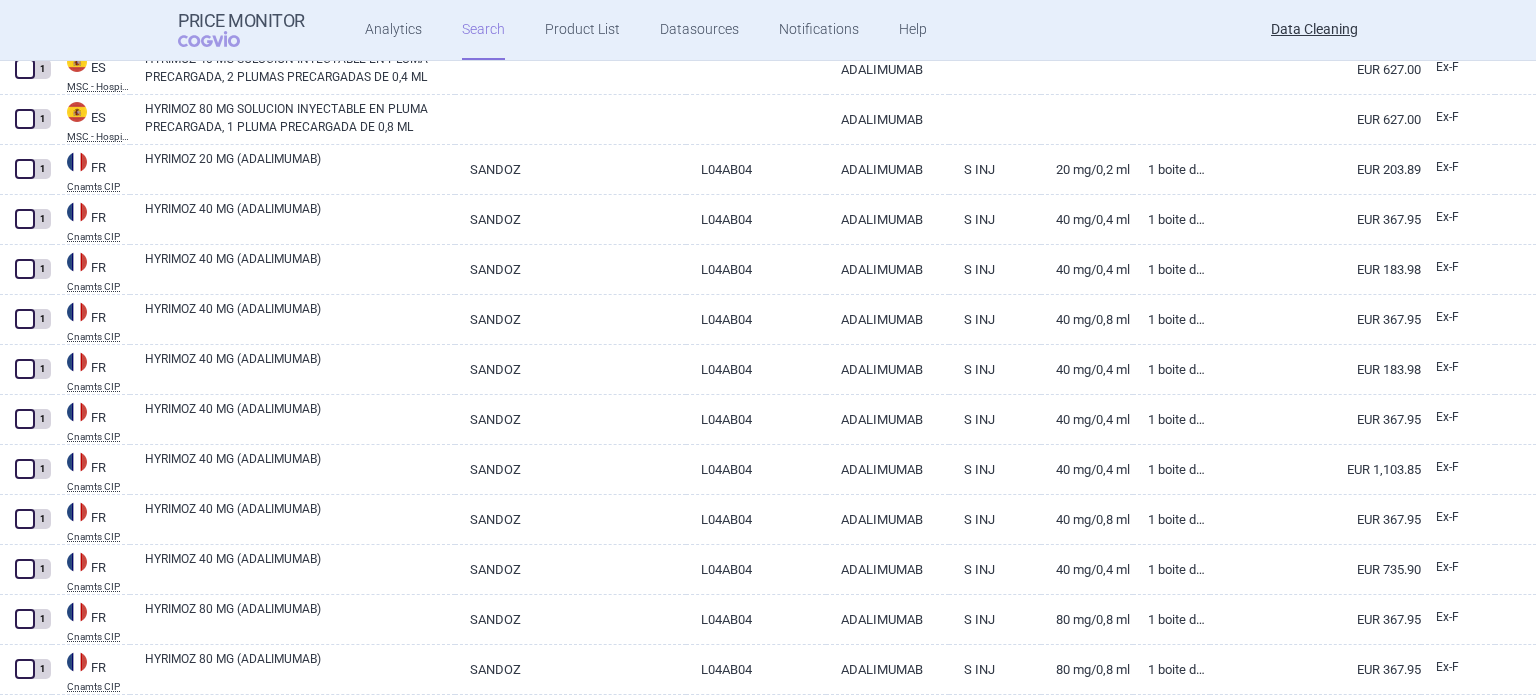 scroll, scrollTop: 21535, scrollLeft: 0, axis: vertical 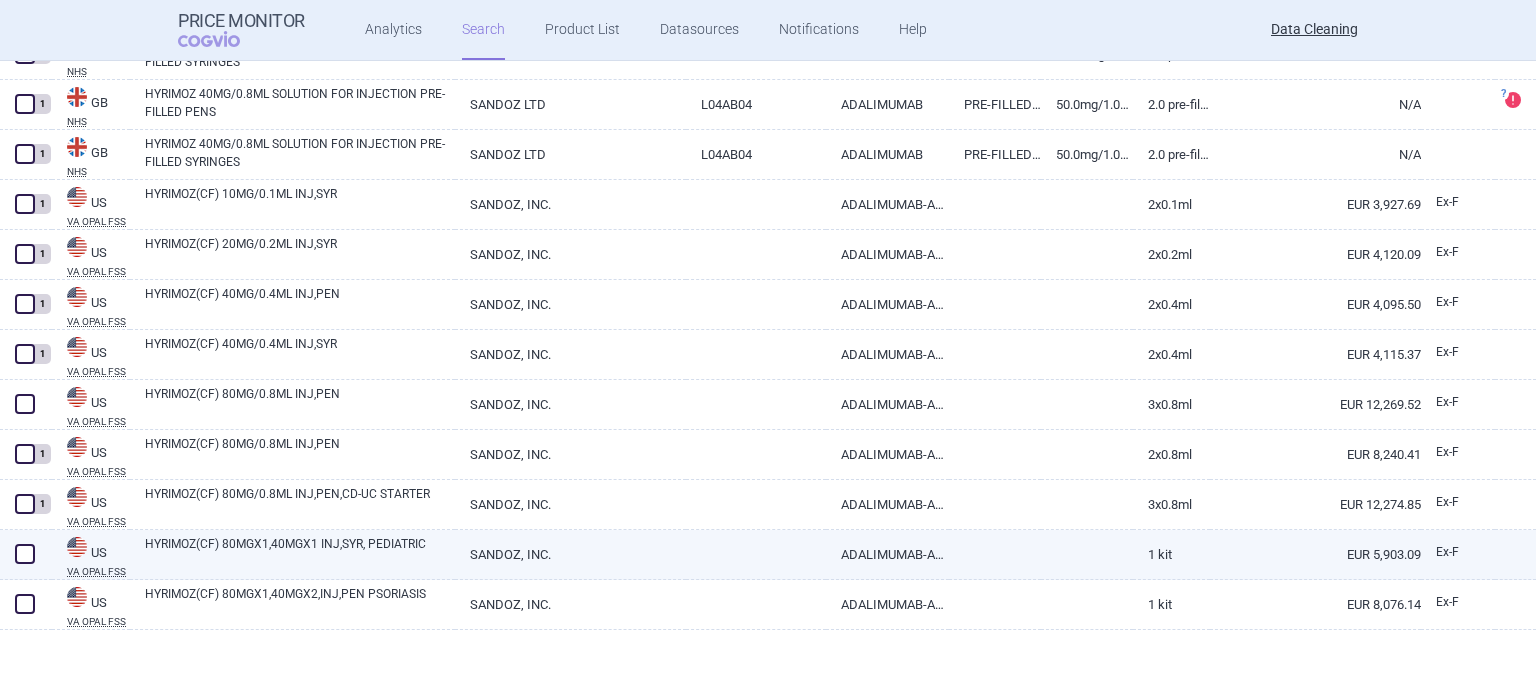 click at bounding box center (25, 554) 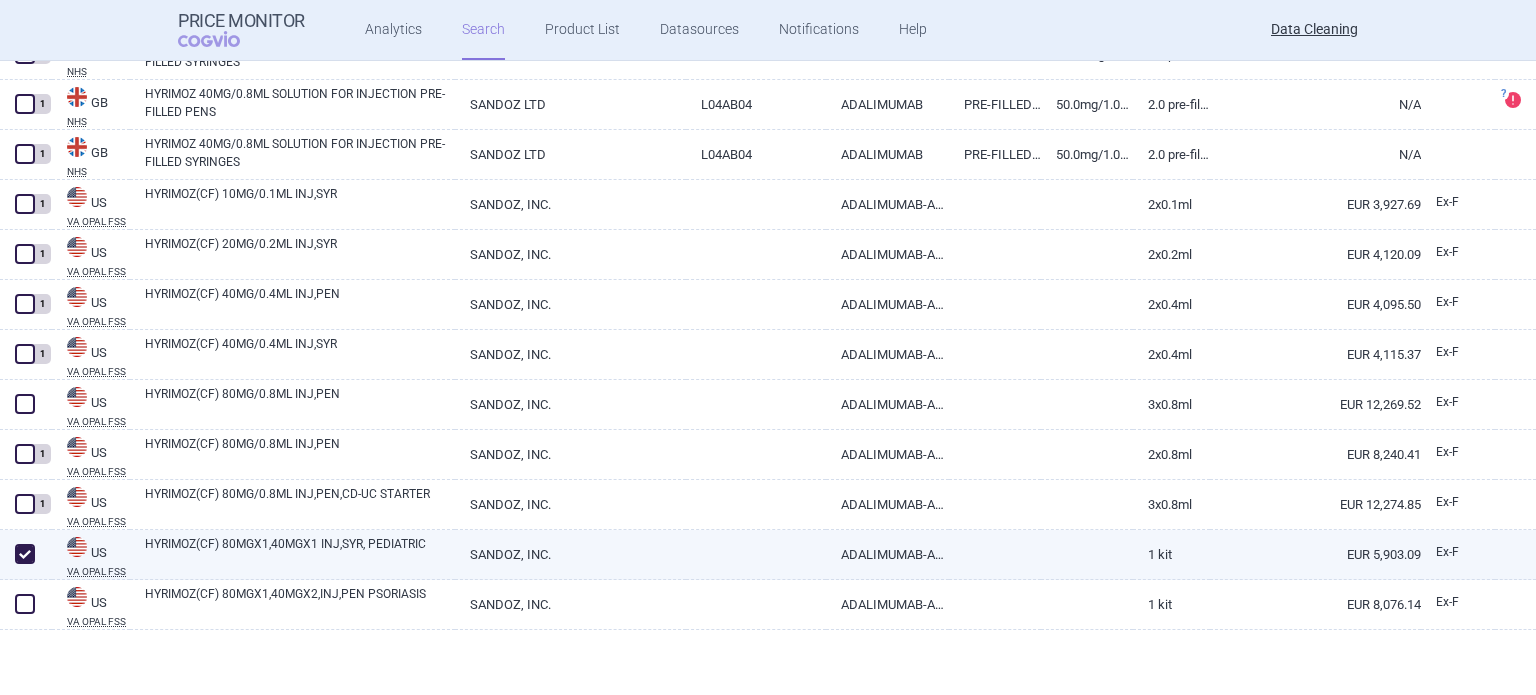 checkbox on "true" 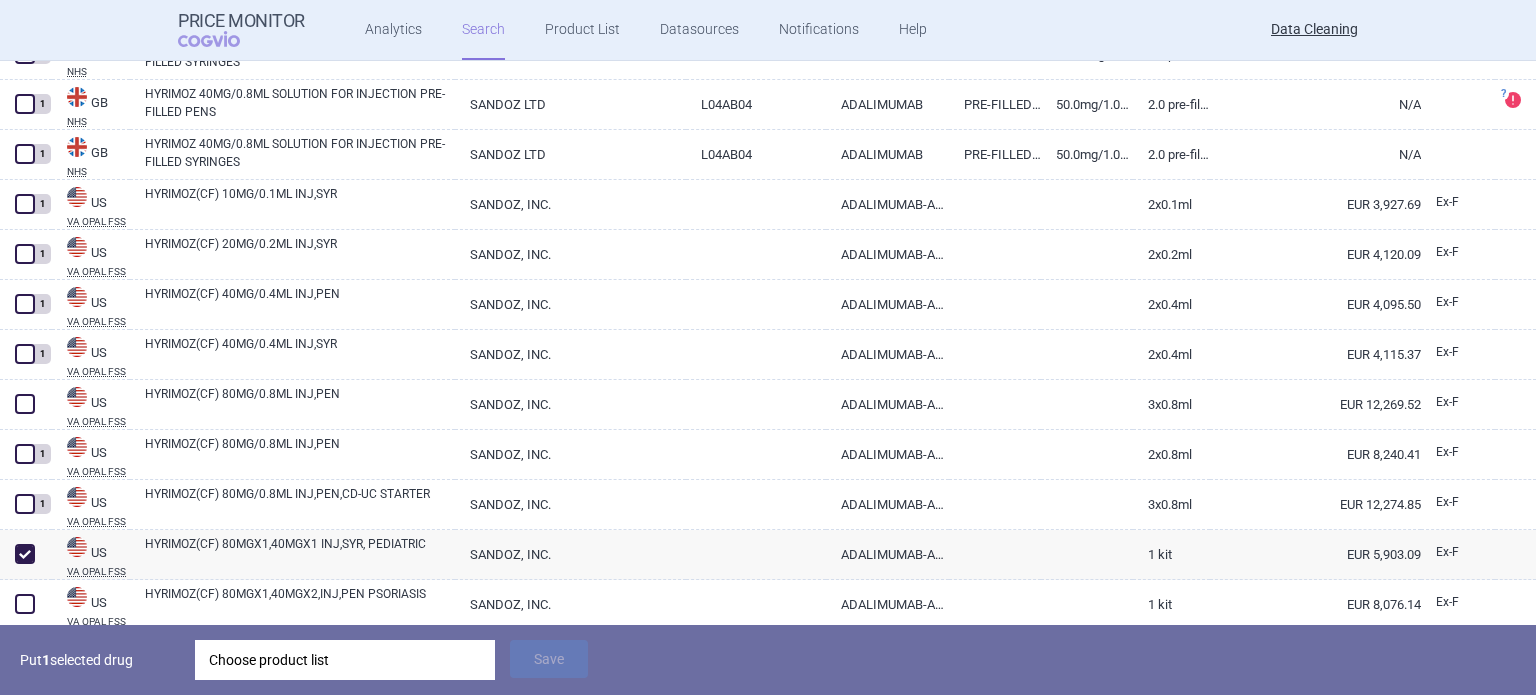 click on "Choose product list" at bounding box center (345, 660) 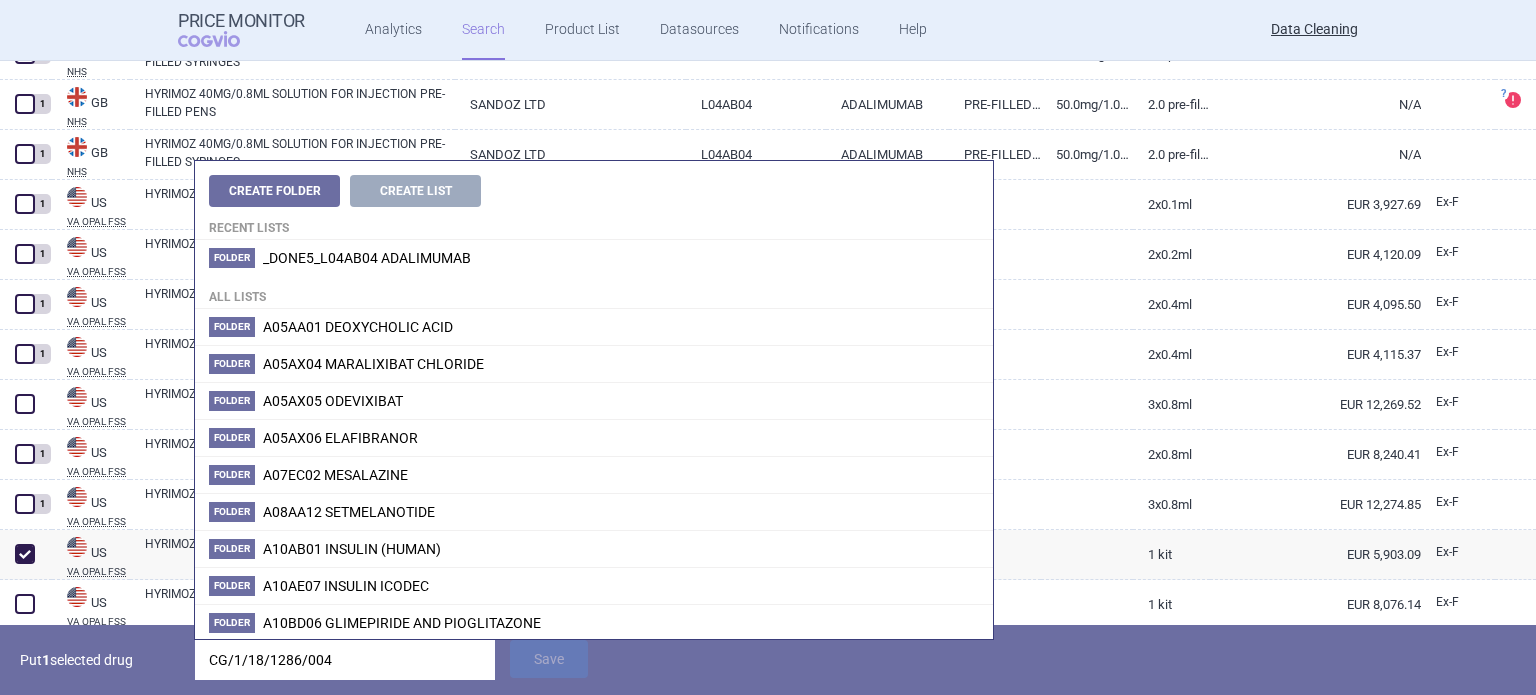 scroll, scrollTop: 0, scrollLeft: 223, axis: horizontal 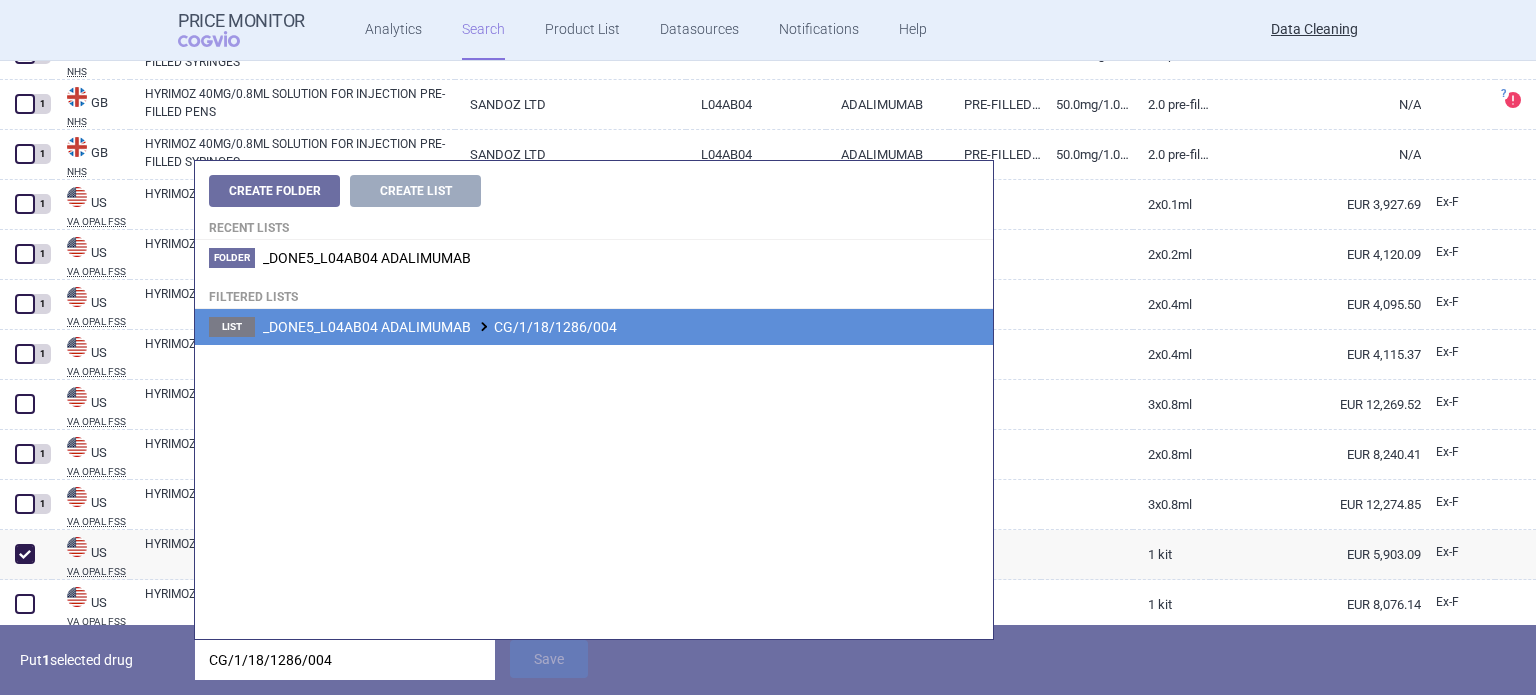 type on "HYRIMOZ; ; 40MG+80MG; 1X0.4ML+1X0.8ML; INJ SOL ISP |CG/1/18/1286/004" 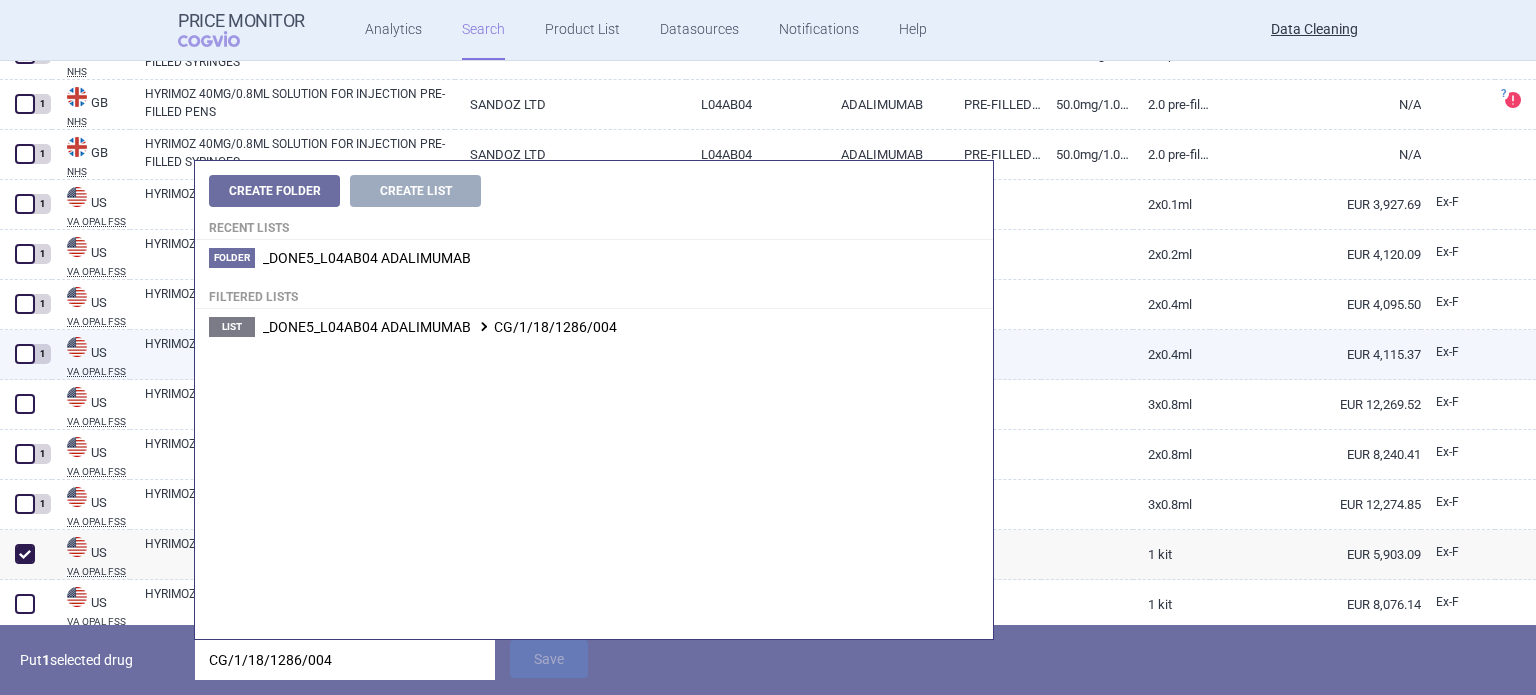 scroll, scrollTop: 0, scrollLeft: 0, axis: both 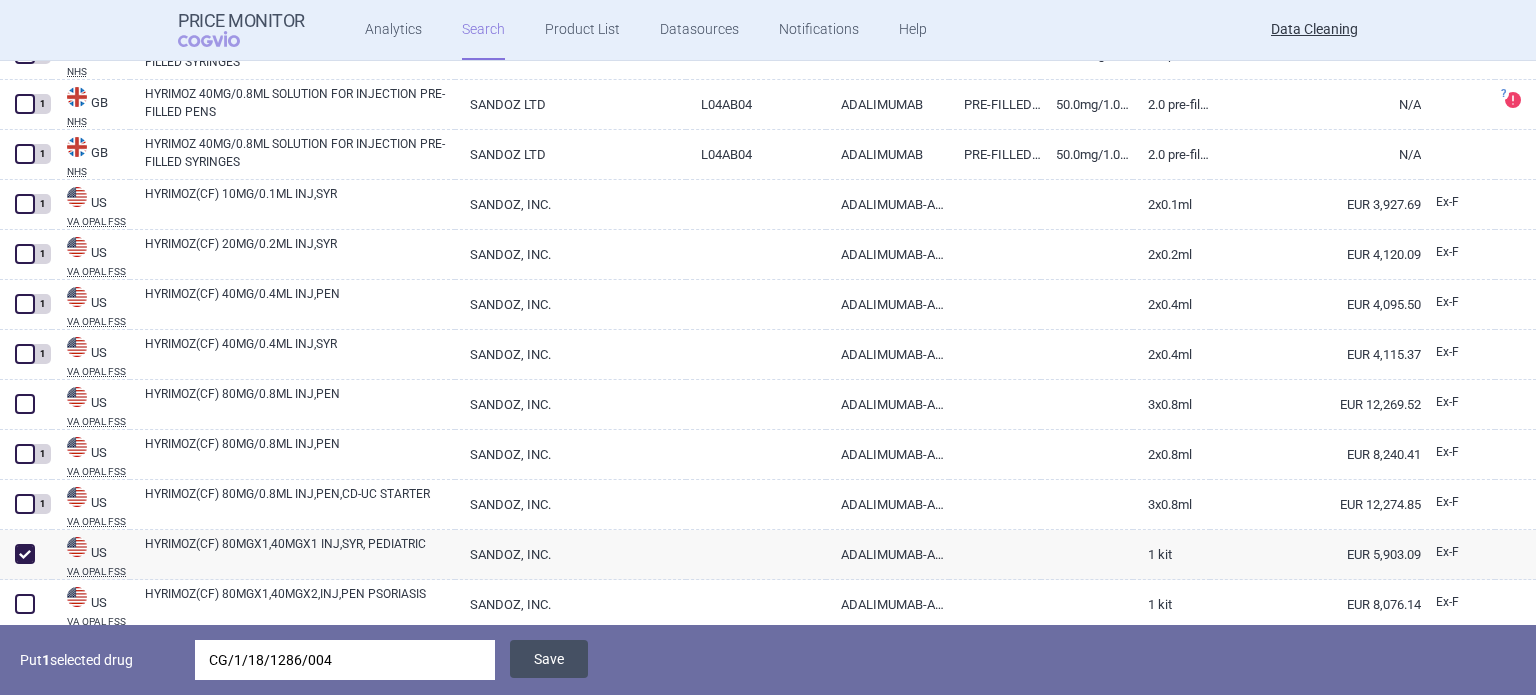 click on "Save" at bounding box center (549, 659) 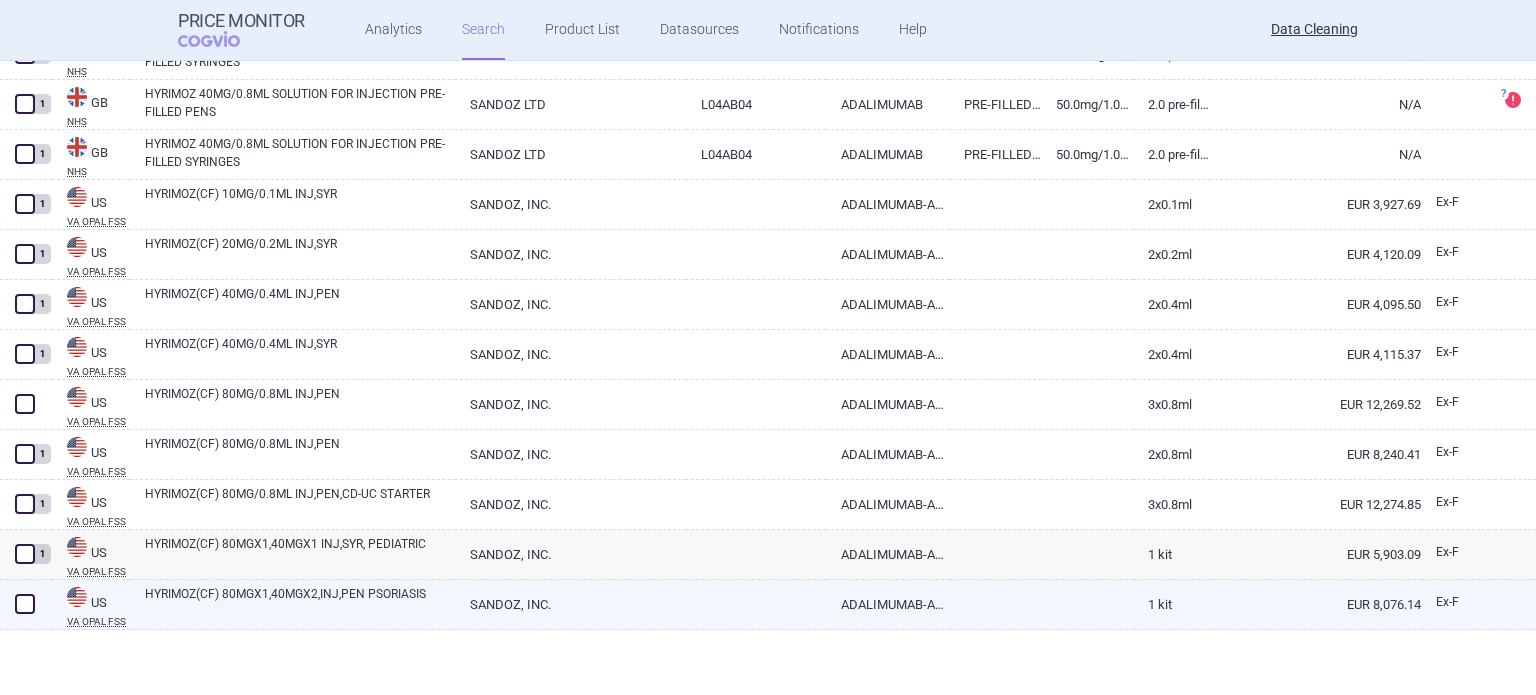 click on "HYRIMOZ(CF) 80MGX1,40MGX2,INJ,PEN PSORIASIS" at bounding box center (300, 603) 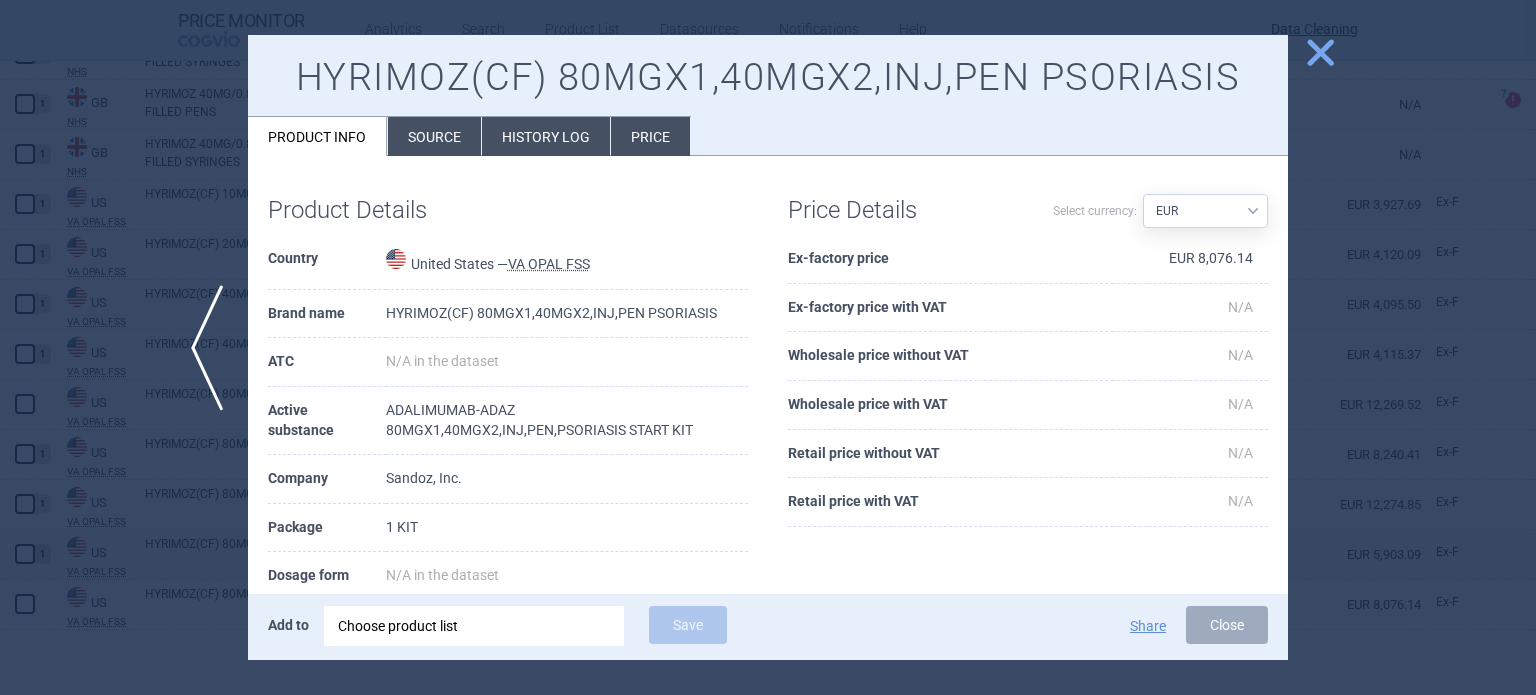 click on "Source" at bounding box center (434, 136) 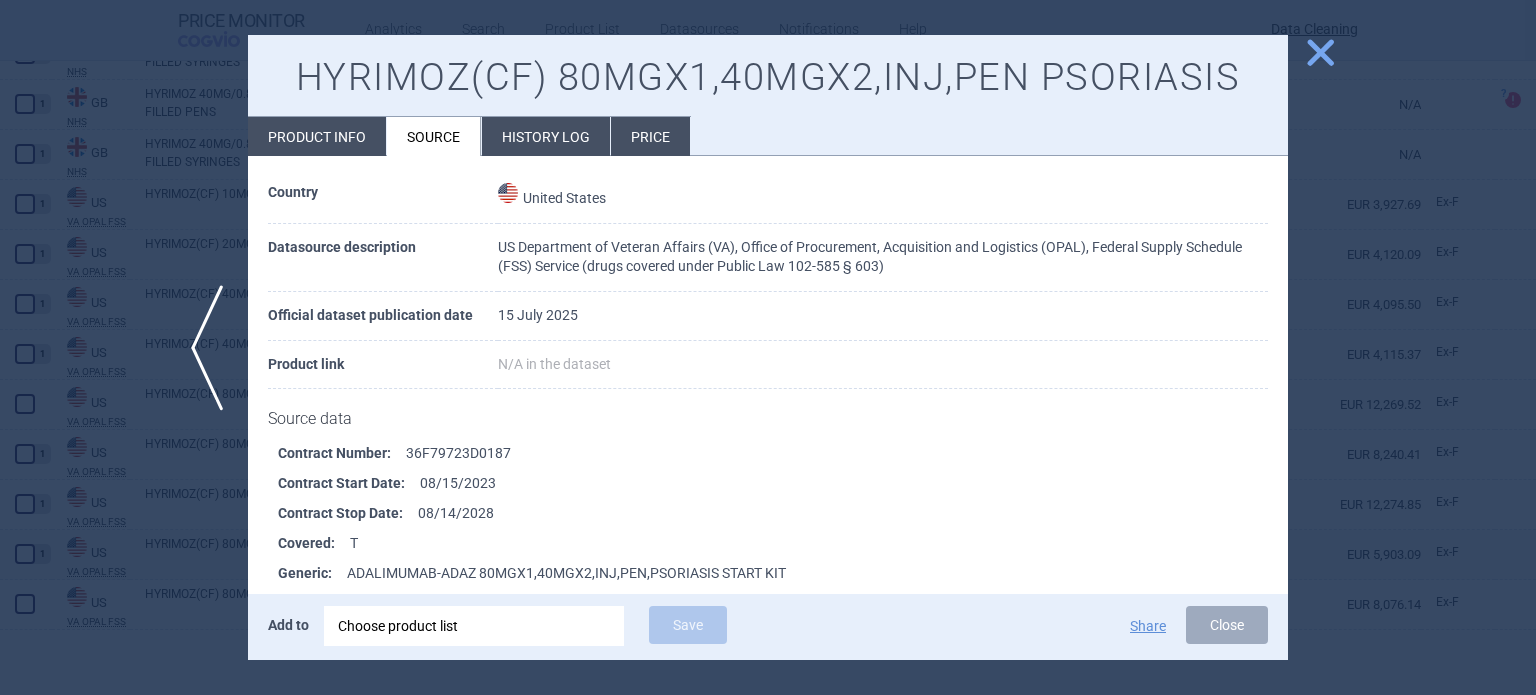 scroll, scrollTop: 200, scrollLeft: 0, axis: vertical 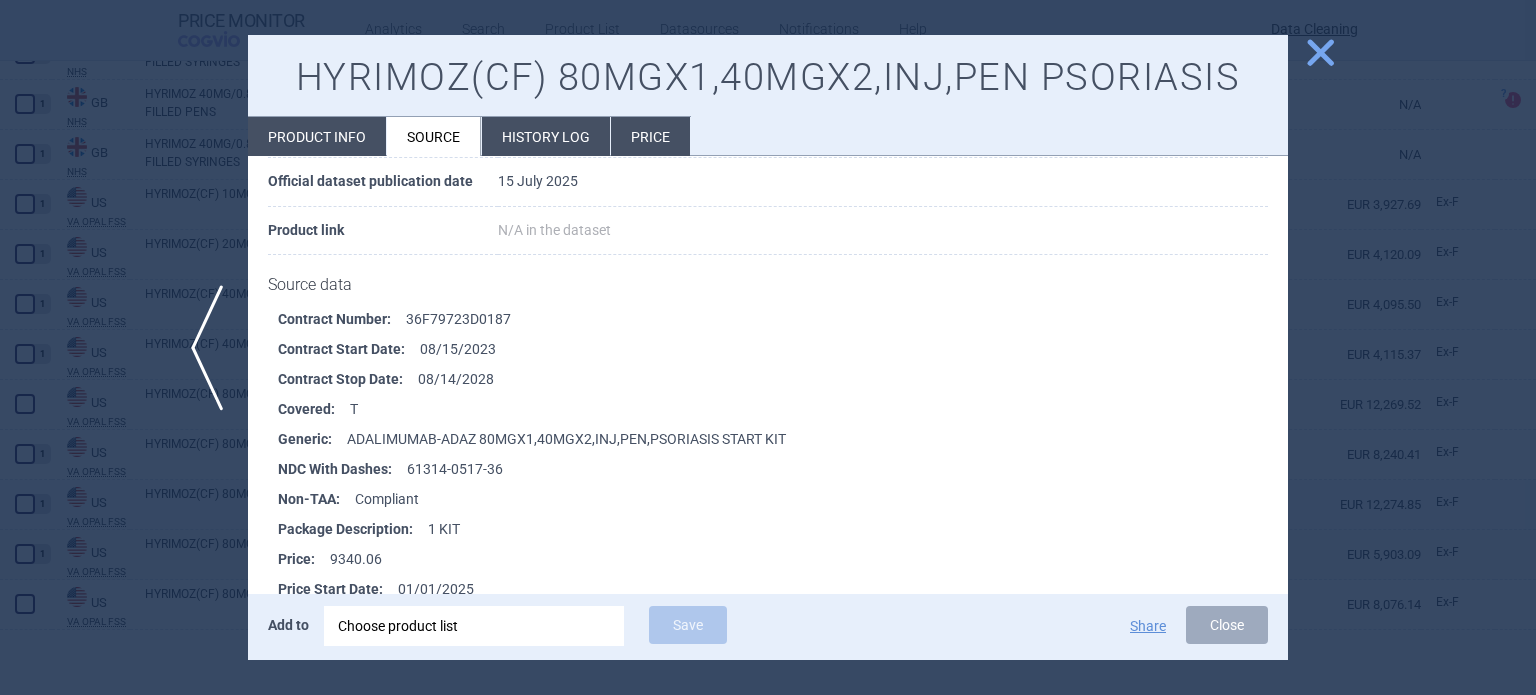click at bounding box center (768, 347) 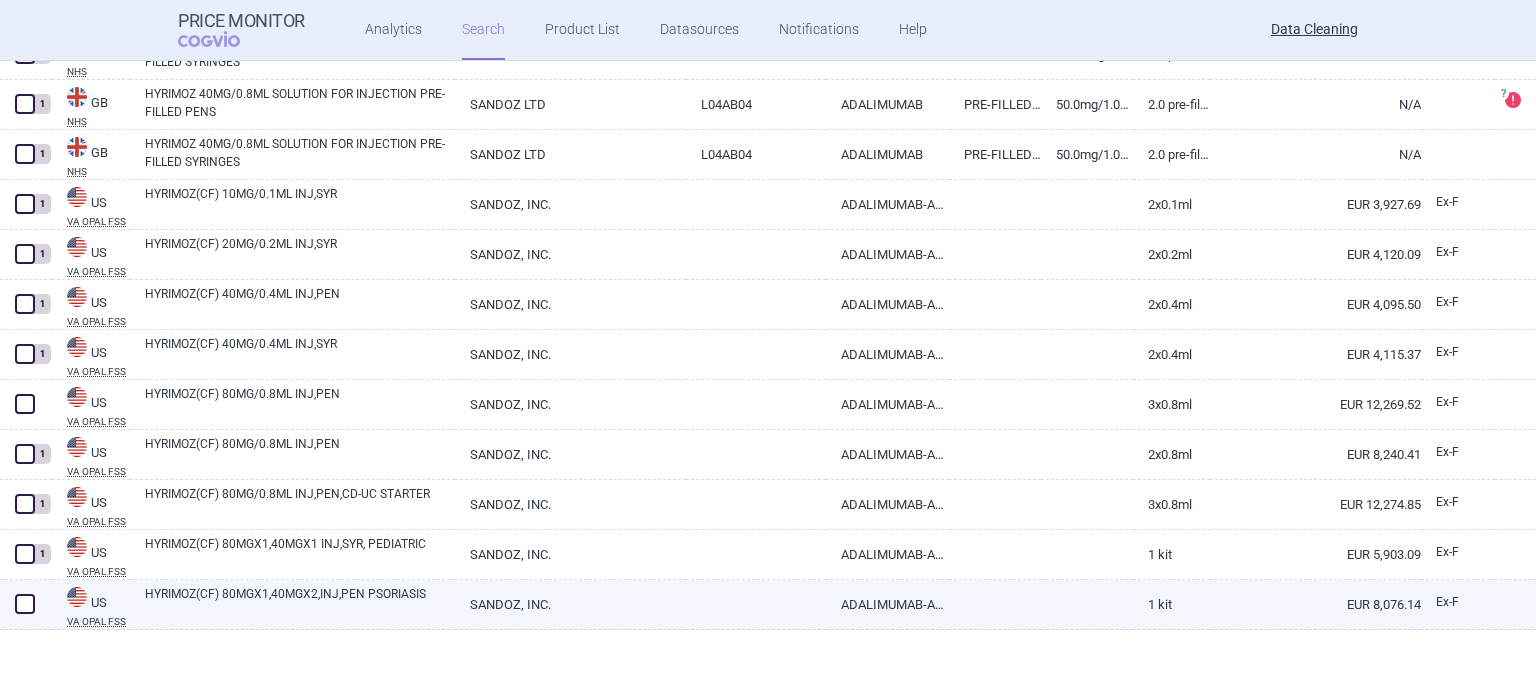 click at bounding box center [25, 604] 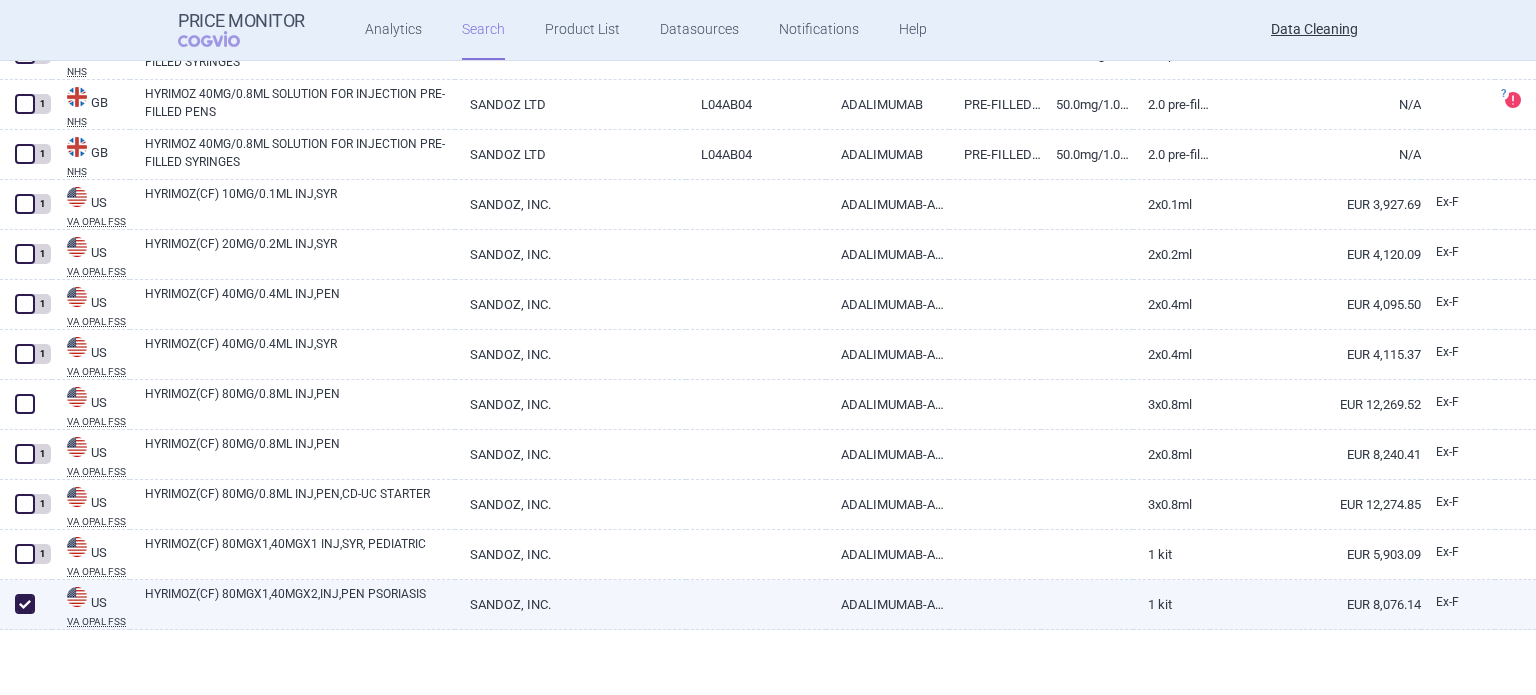 checkbox on "true" 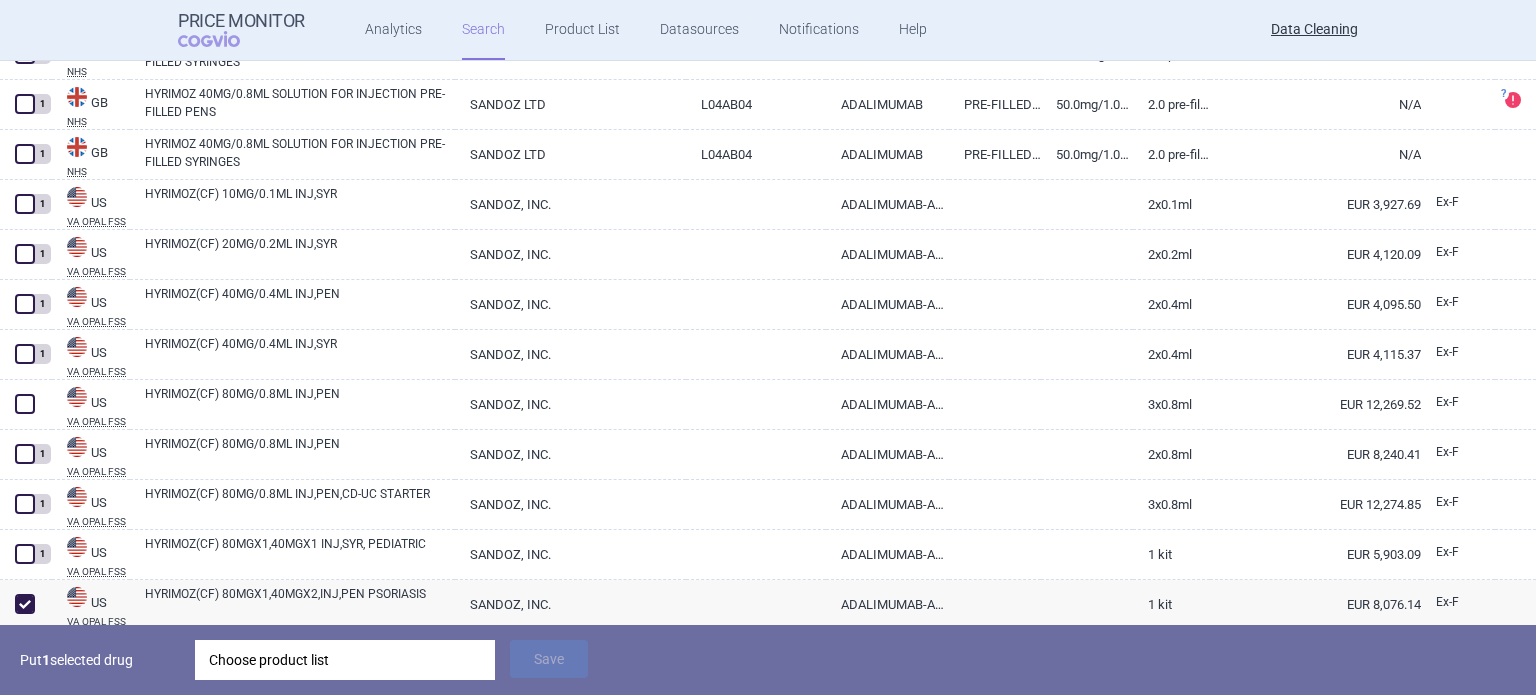 click on "Choose product list" at bounding box center (345, 660) 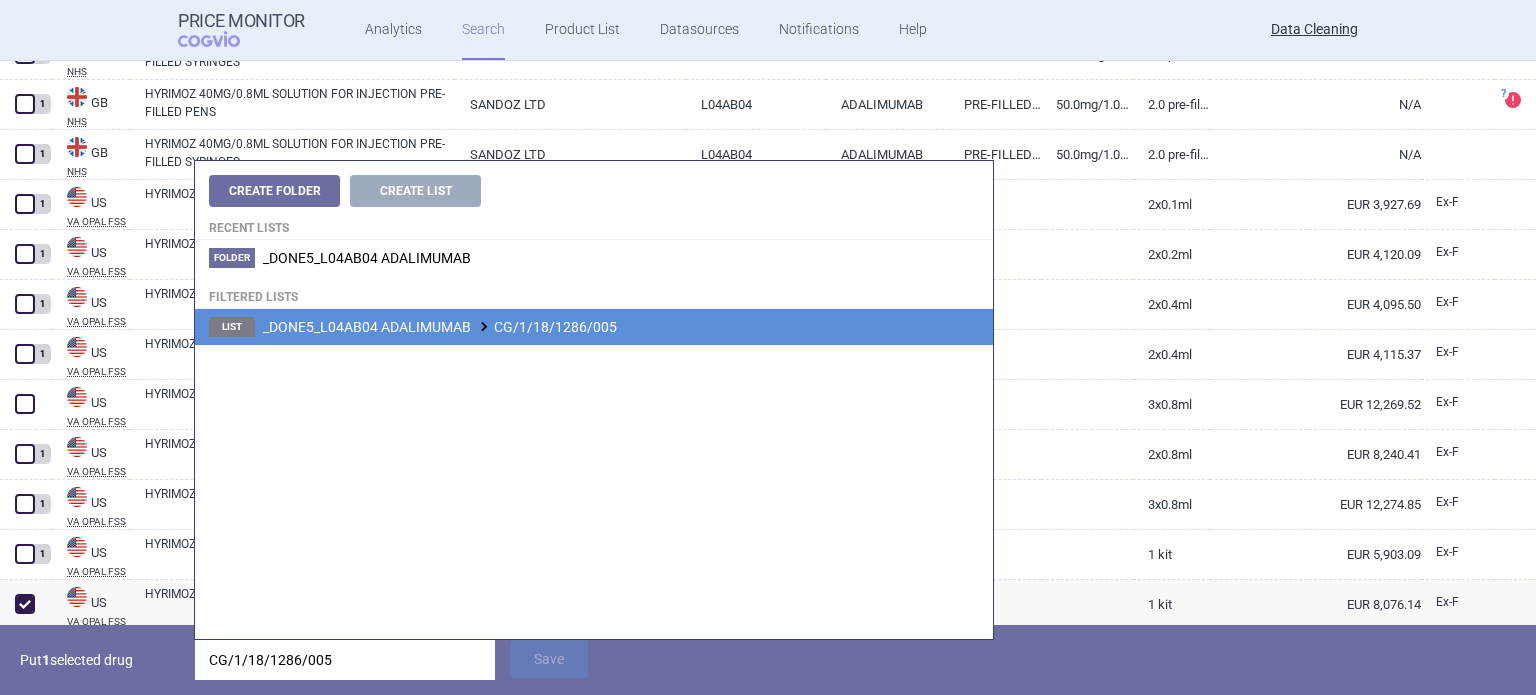 type on "/1/18/1286/005" 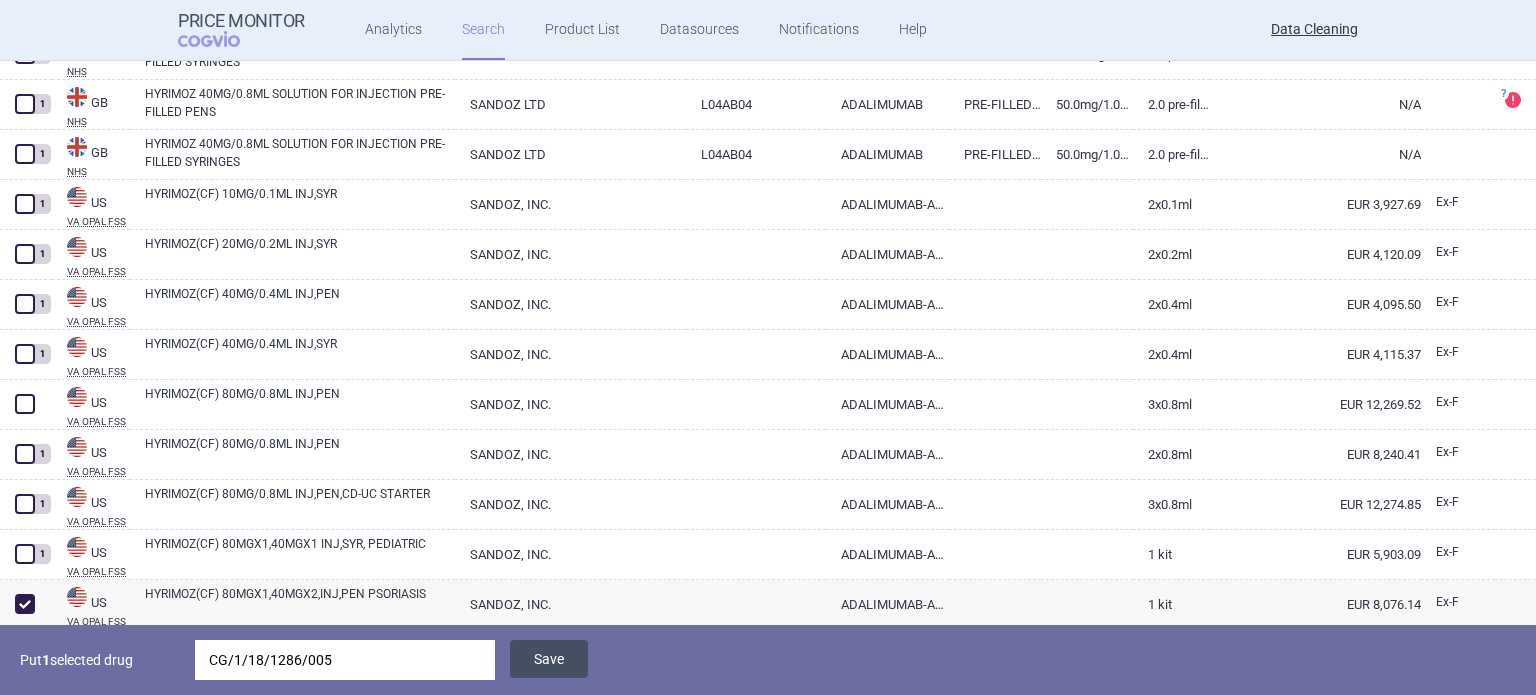 click on "Save" at bounding box center (549, 659) 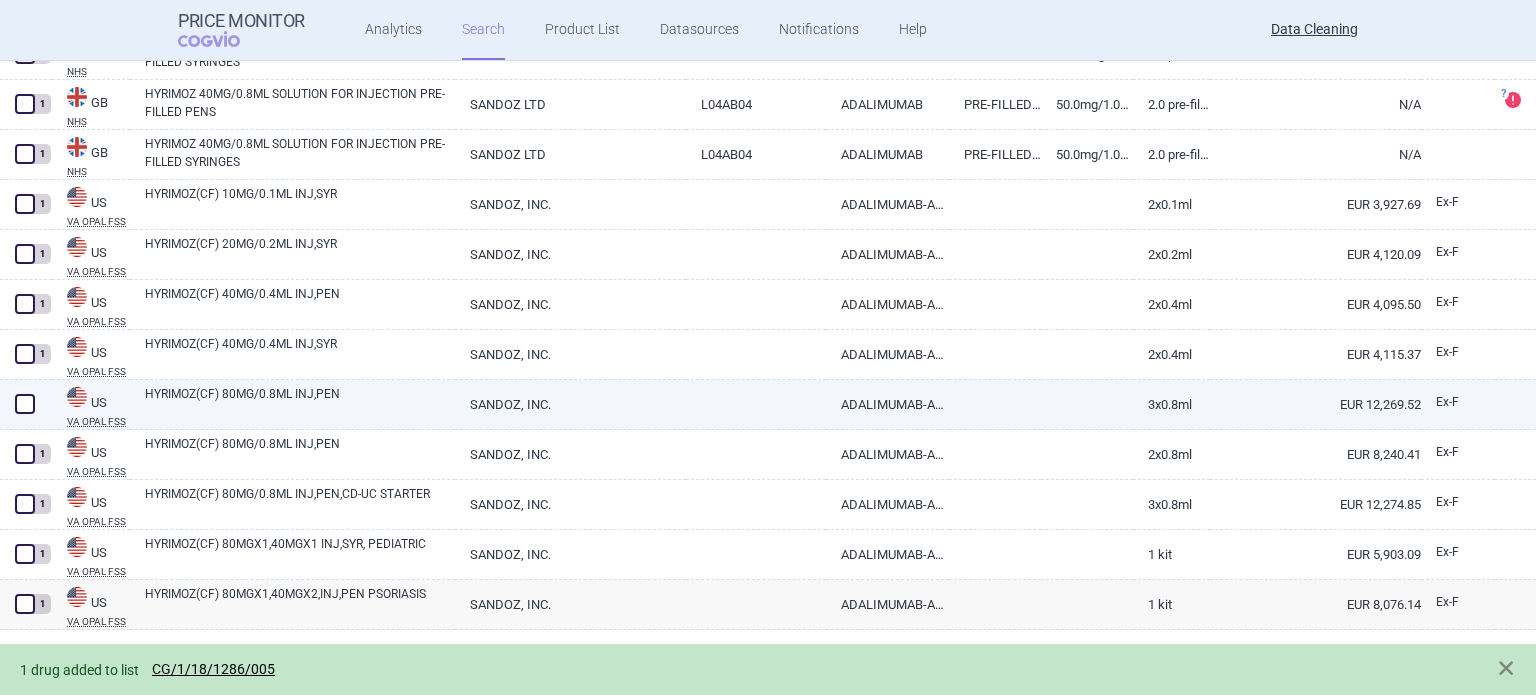 click at bounding box center (25, 404) 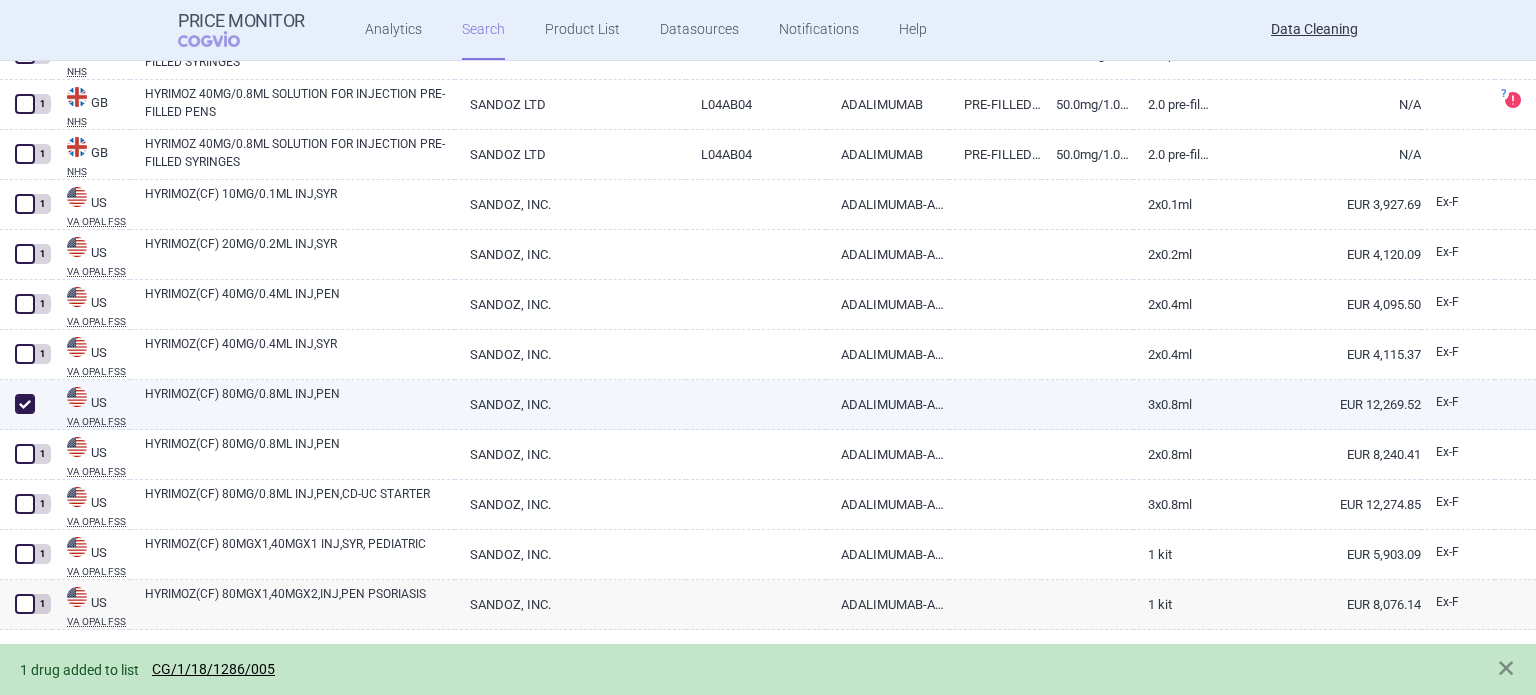 checkbox on "true" 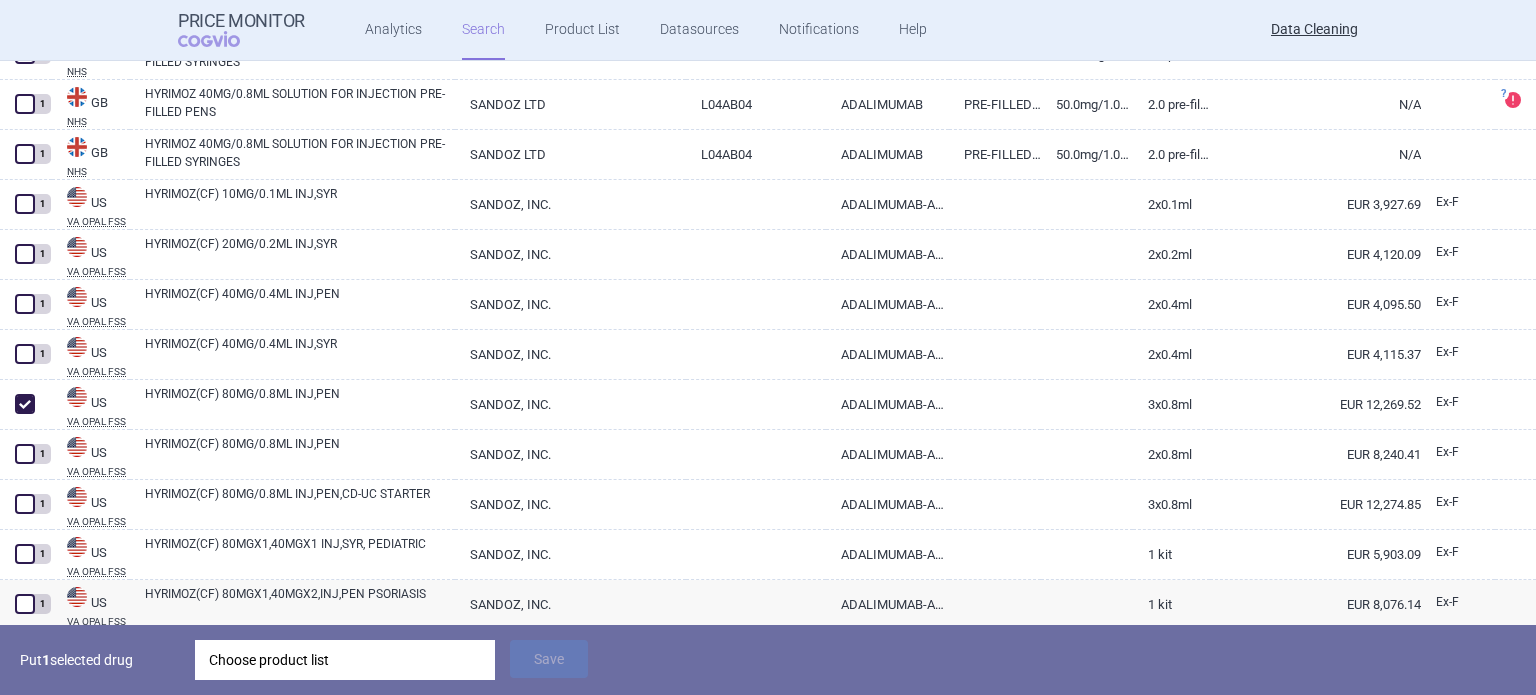 click on "Choose product list" at bounding box center (345, 660) 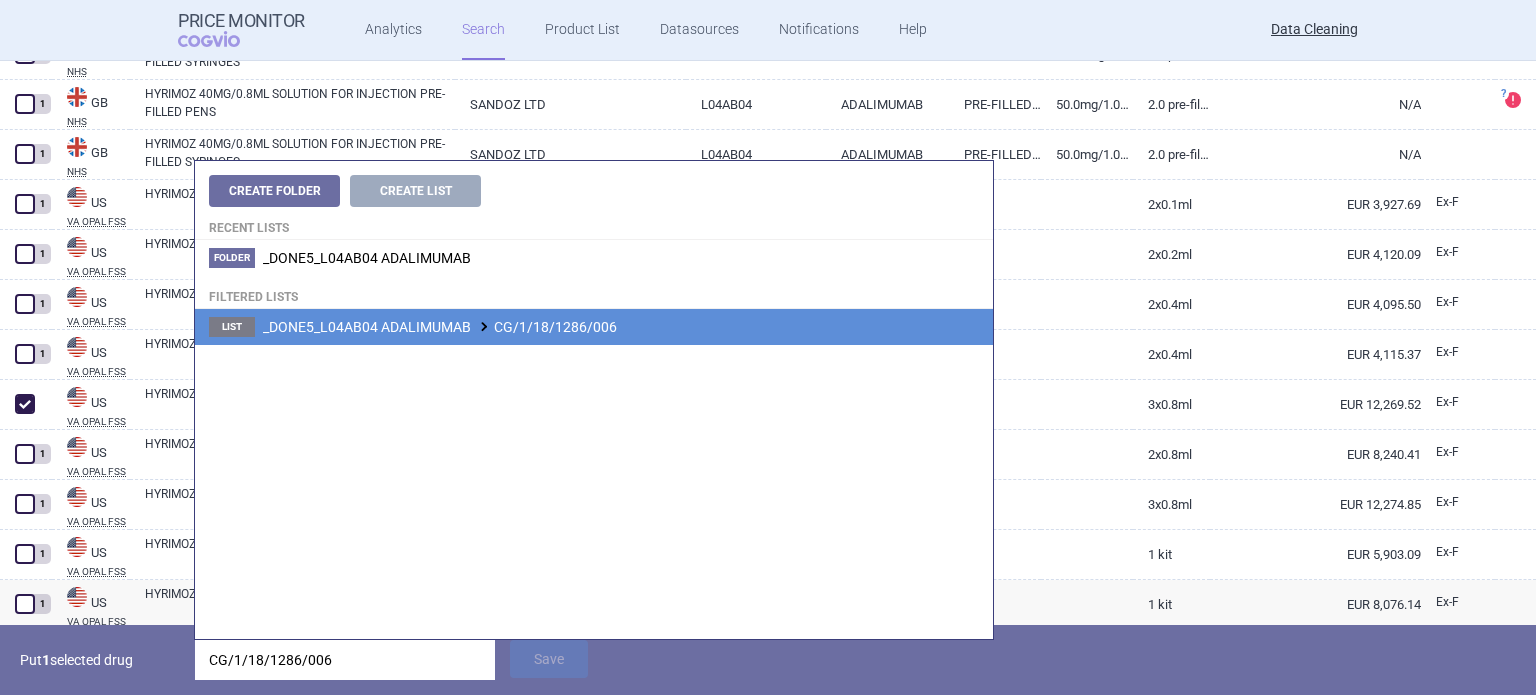 type on "CG/1/18/1286/006" 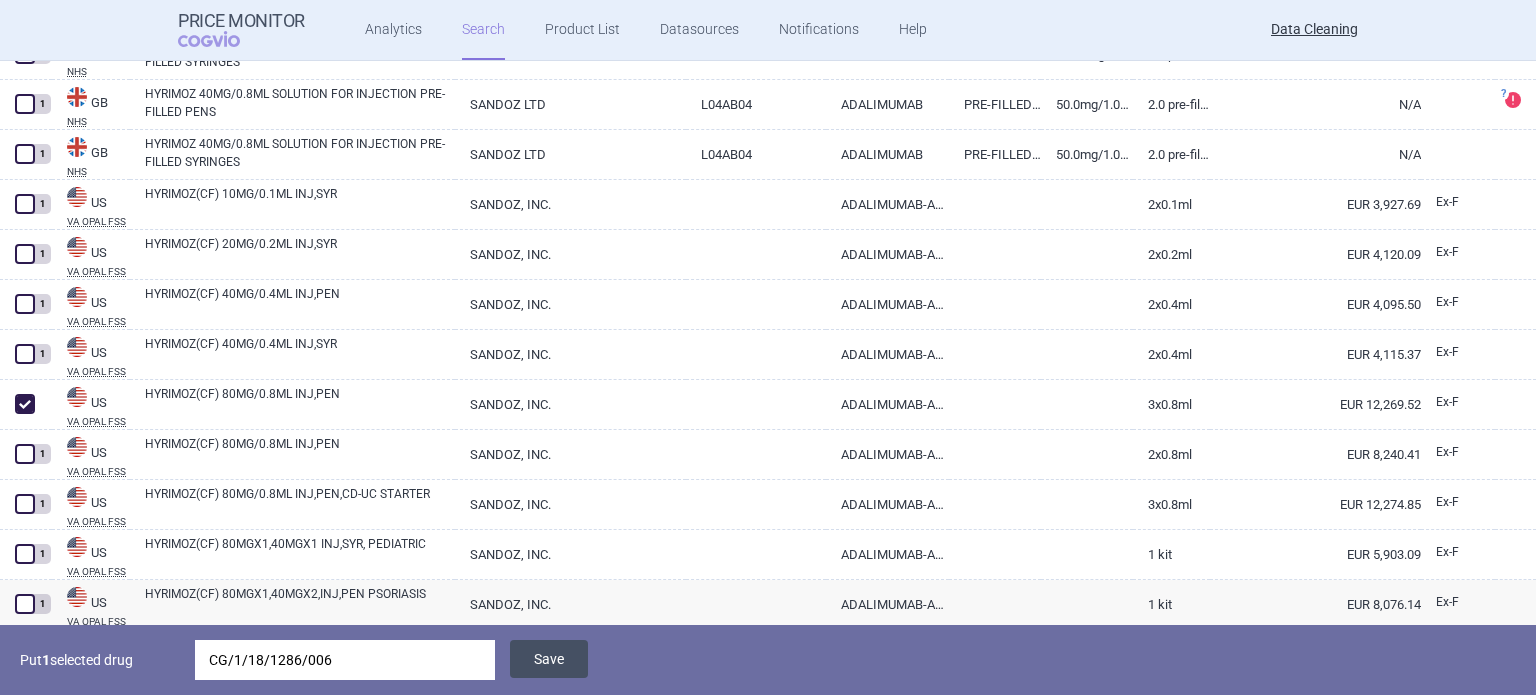 click on "Save" at bounding box center [549, 659] 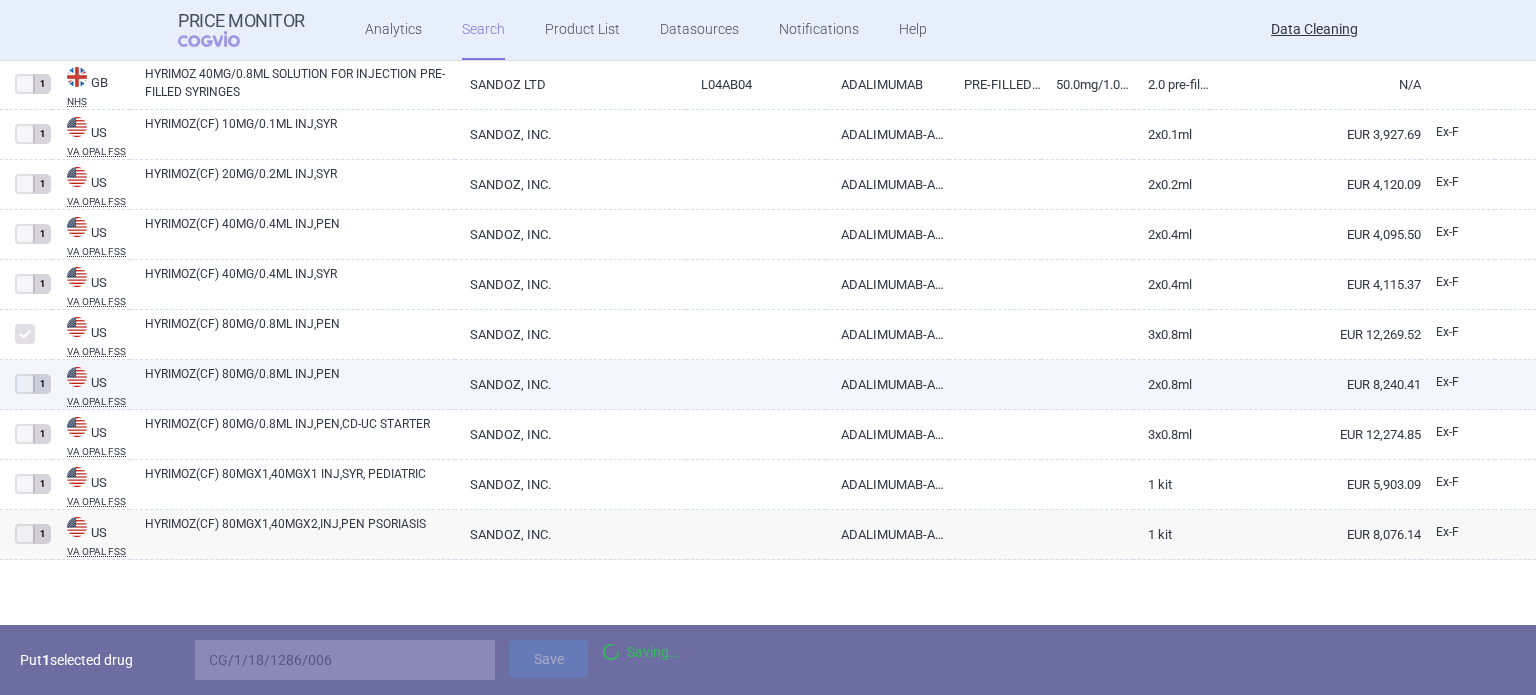 scroll, scrollTop: 21535, scrollLeft: 0, axis: vertical 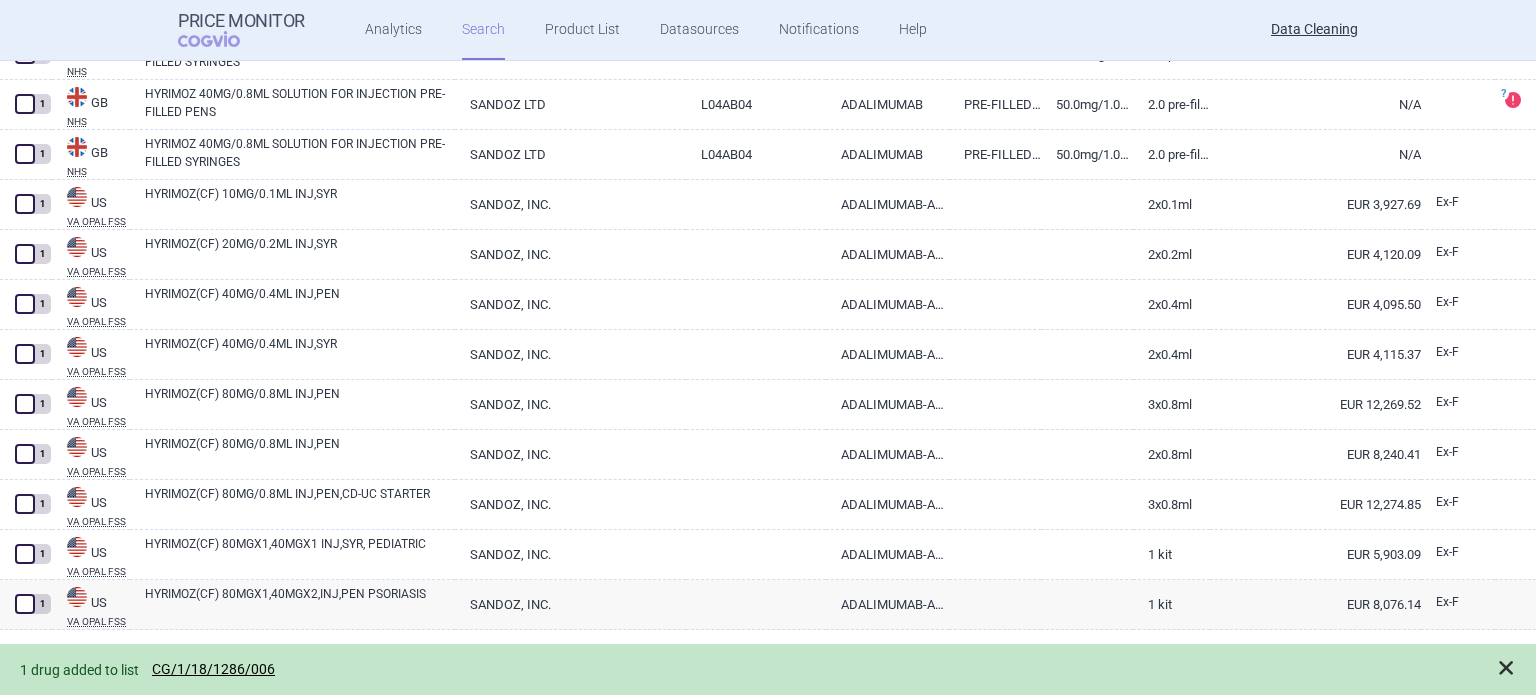 click at bounding box center (1506, 668) 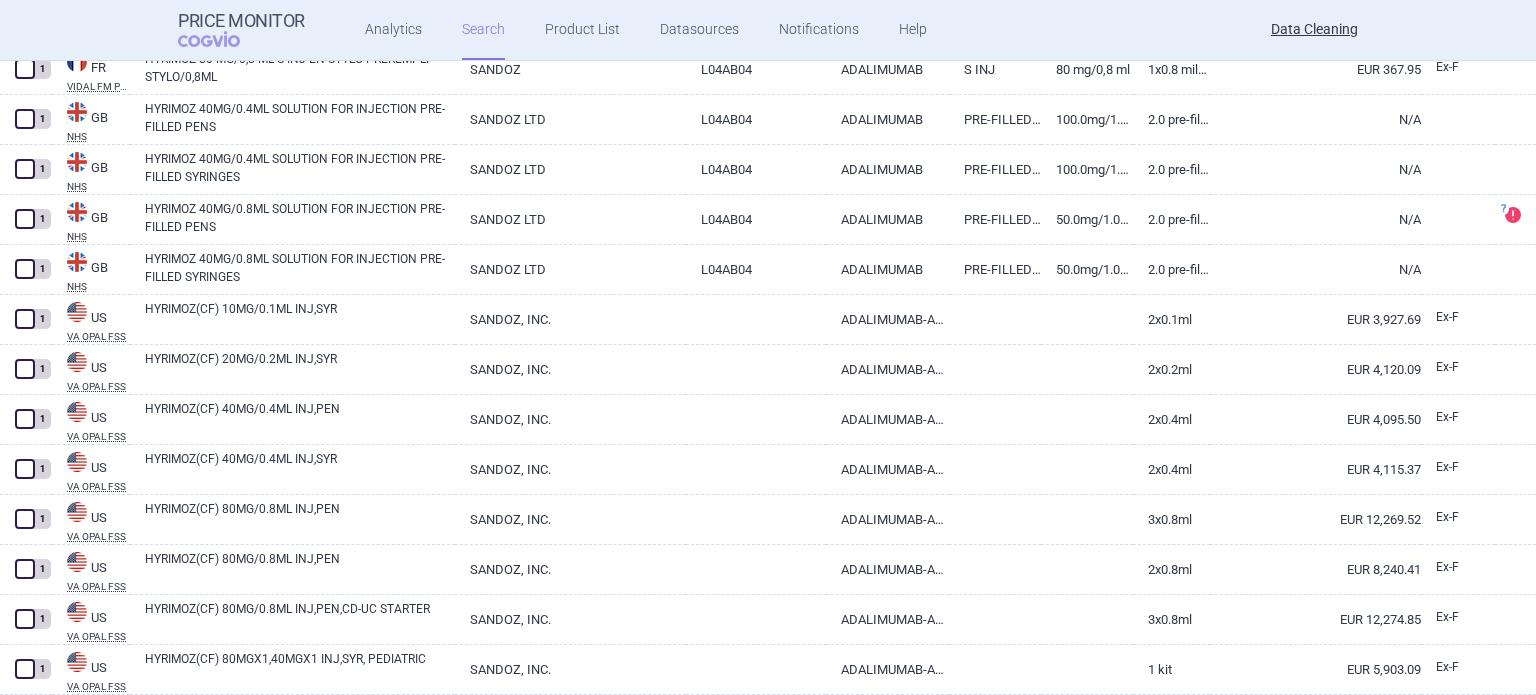 scroll, scrollTop: 21335, scrollLeft: 0, axis: vertical 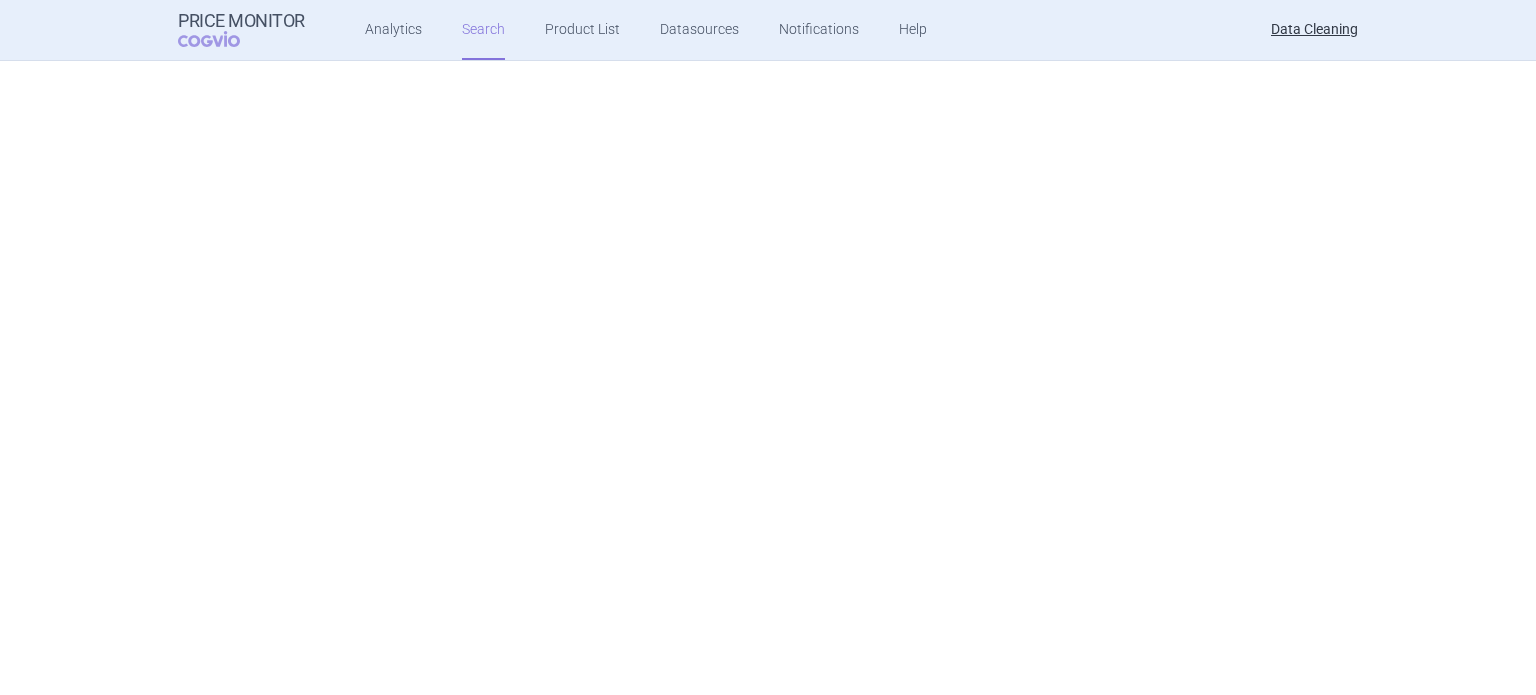 select on "brandName" 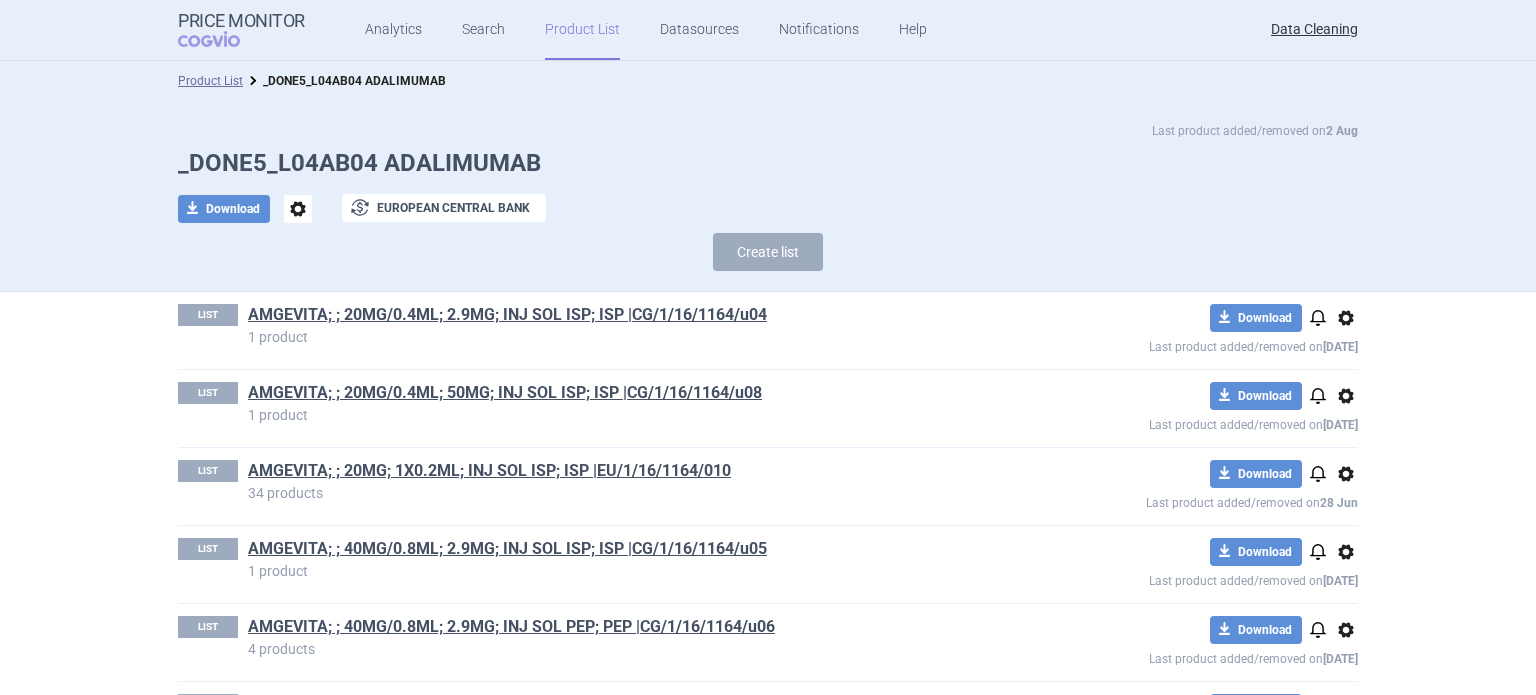 scroll, scrollTop: 0, scrollLeft: 0, axis: both 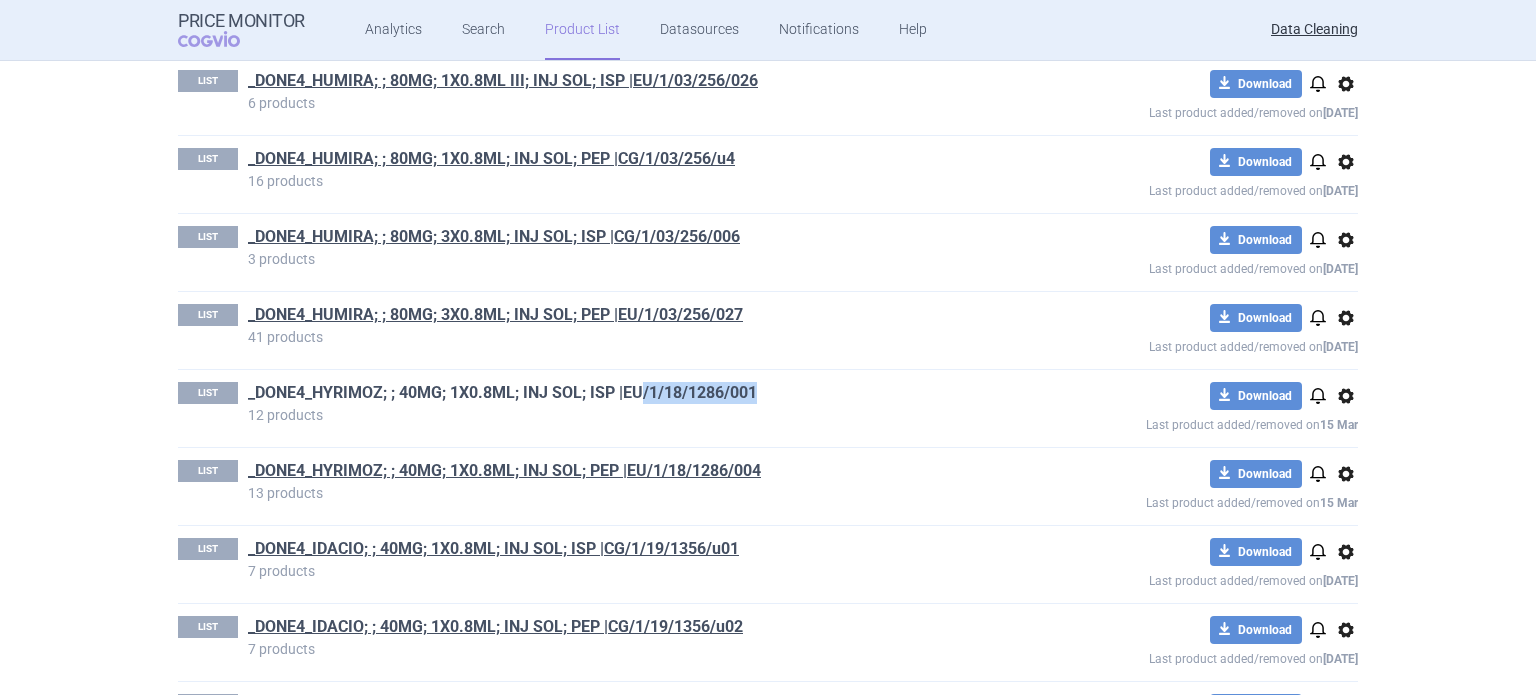 drag, startPoint x: 770, startPoint y: 372, endPoint x: 638, endPoint y: 379, distance: 132.18547 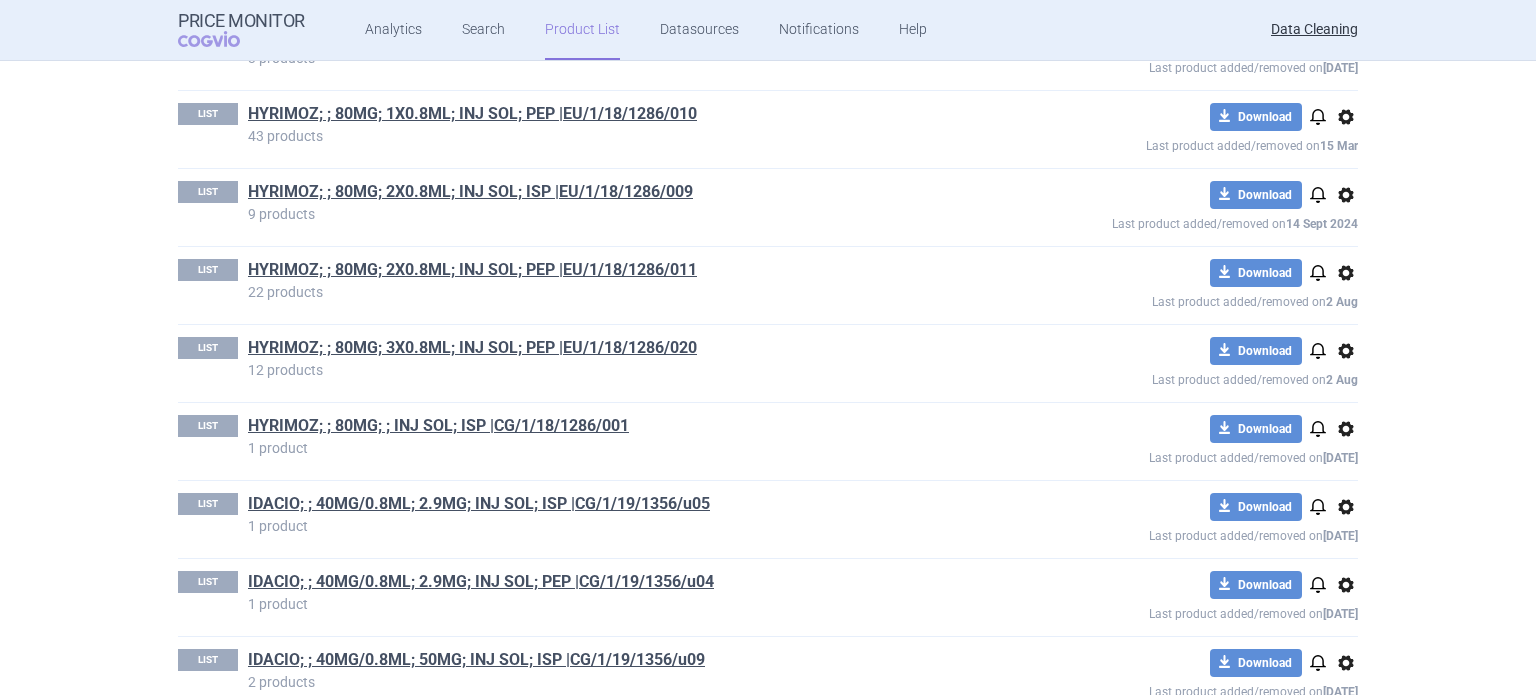 scroll, scrollTop: 15832, scrollLeft: 0, axis: vertical 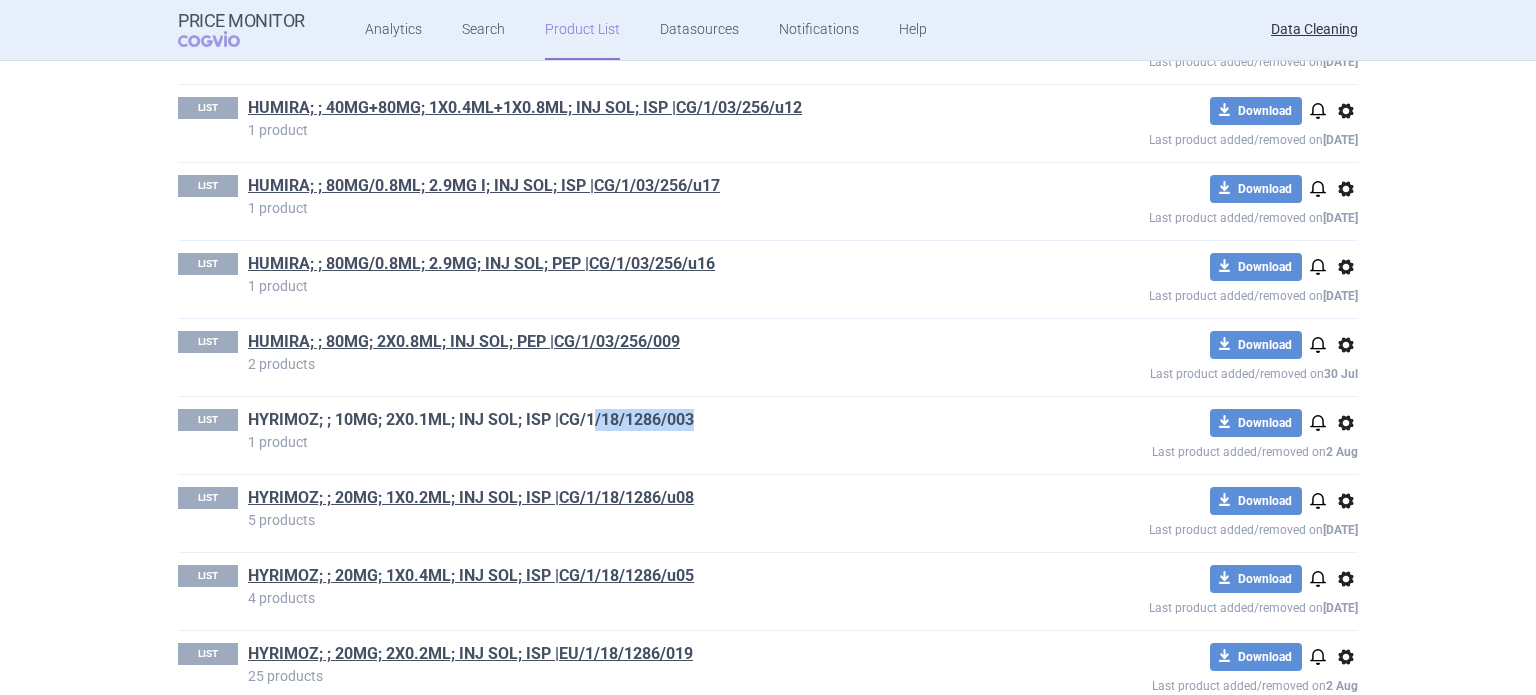 drag, startPoint x: 703, startPoint y: 381, endPoint x: 587, endPoint y: 382, distance: 116.00431 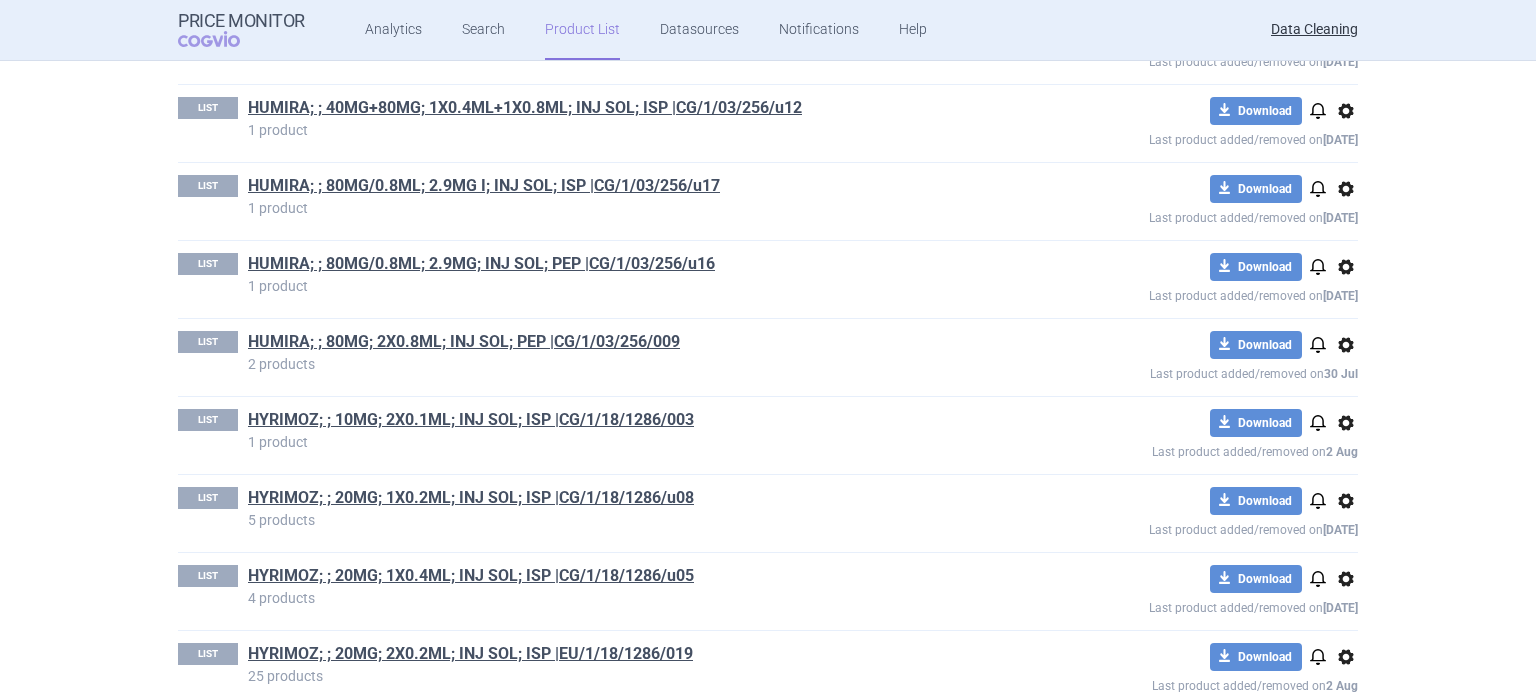 click on "LIST HUMIRA; ; 80MG; 2X0.8ML; INJ SOL; PEP |CG/1/03/256/009 2   products download  Download notifications options Last product added/removed on  [DATE]" at bounding box center (768, 357) 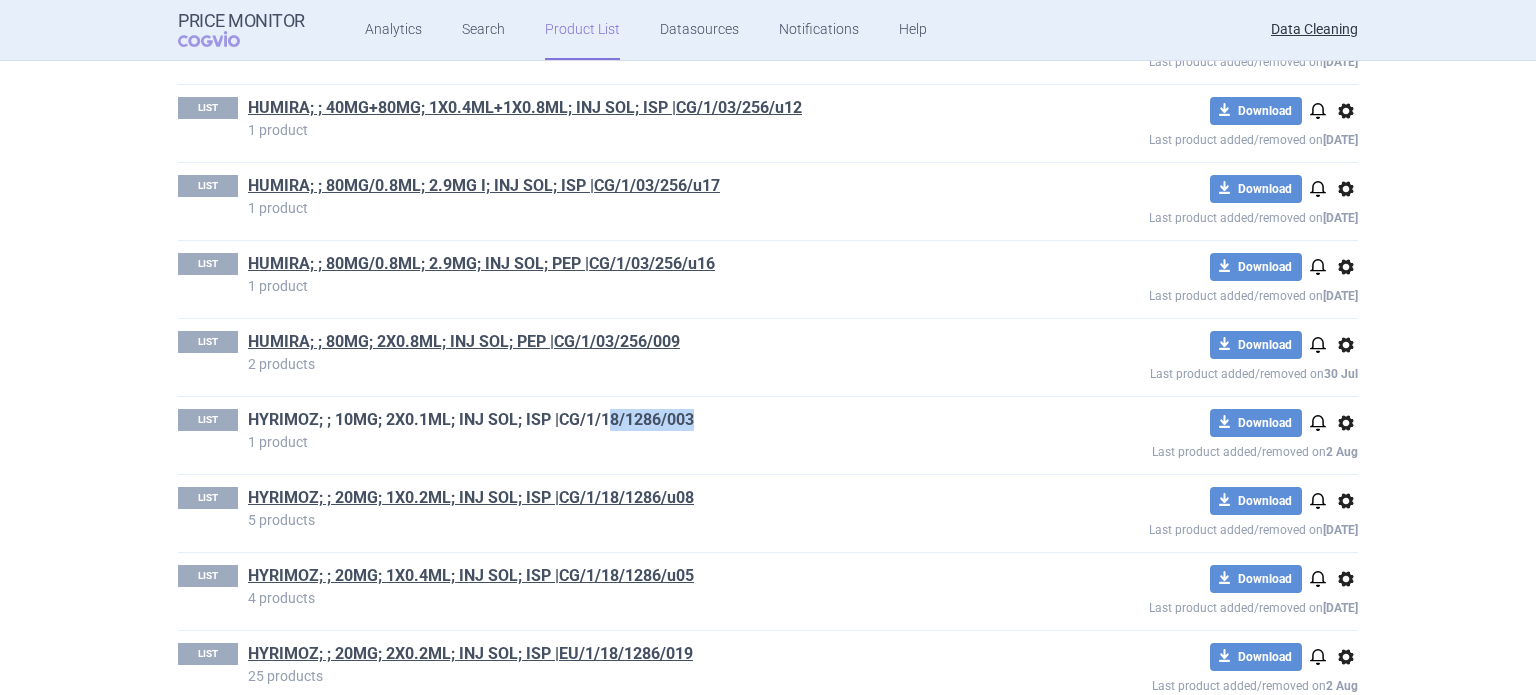 drag, startPoint x: 712, startPoint y: 381, endPoint x: 598, endPoint y: 377, distance: 114.07015 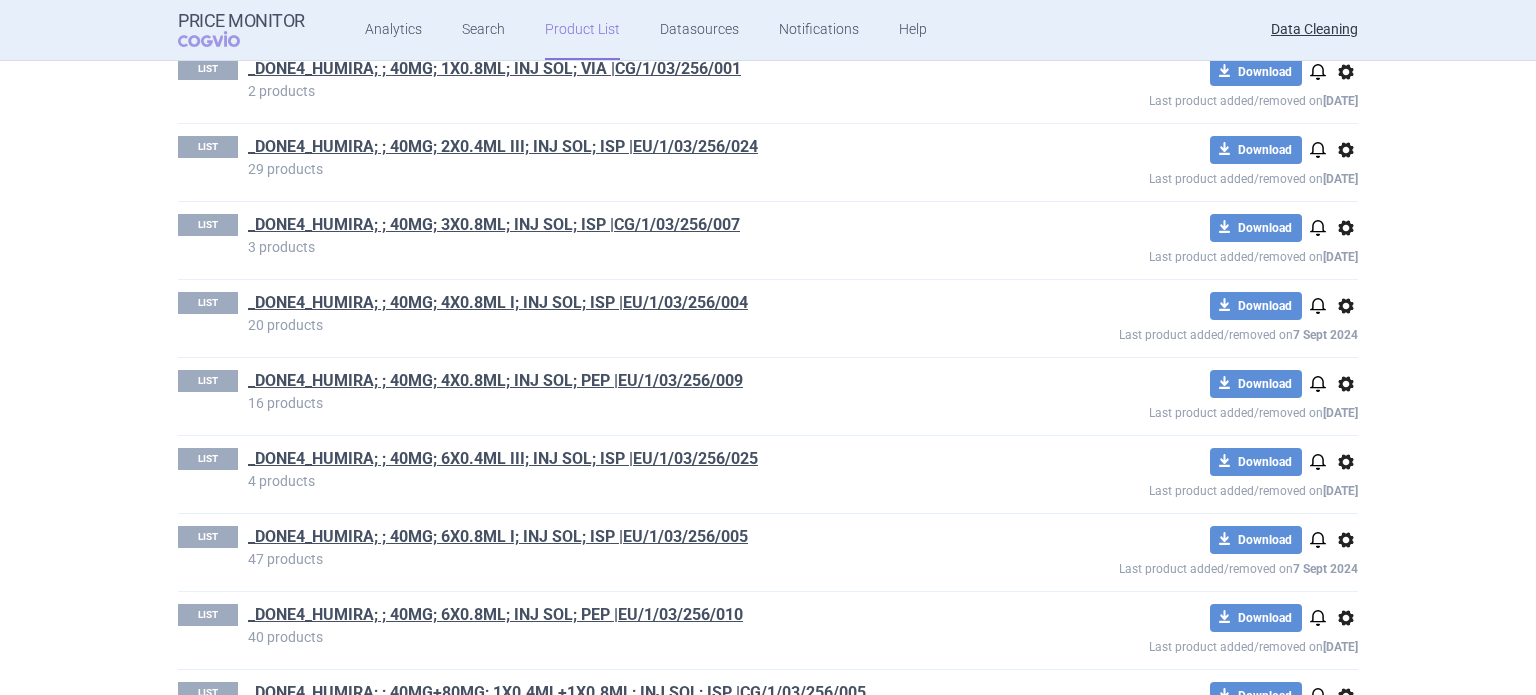 scroll, scrollTop: 0, scrollLeft: 0, axis: both 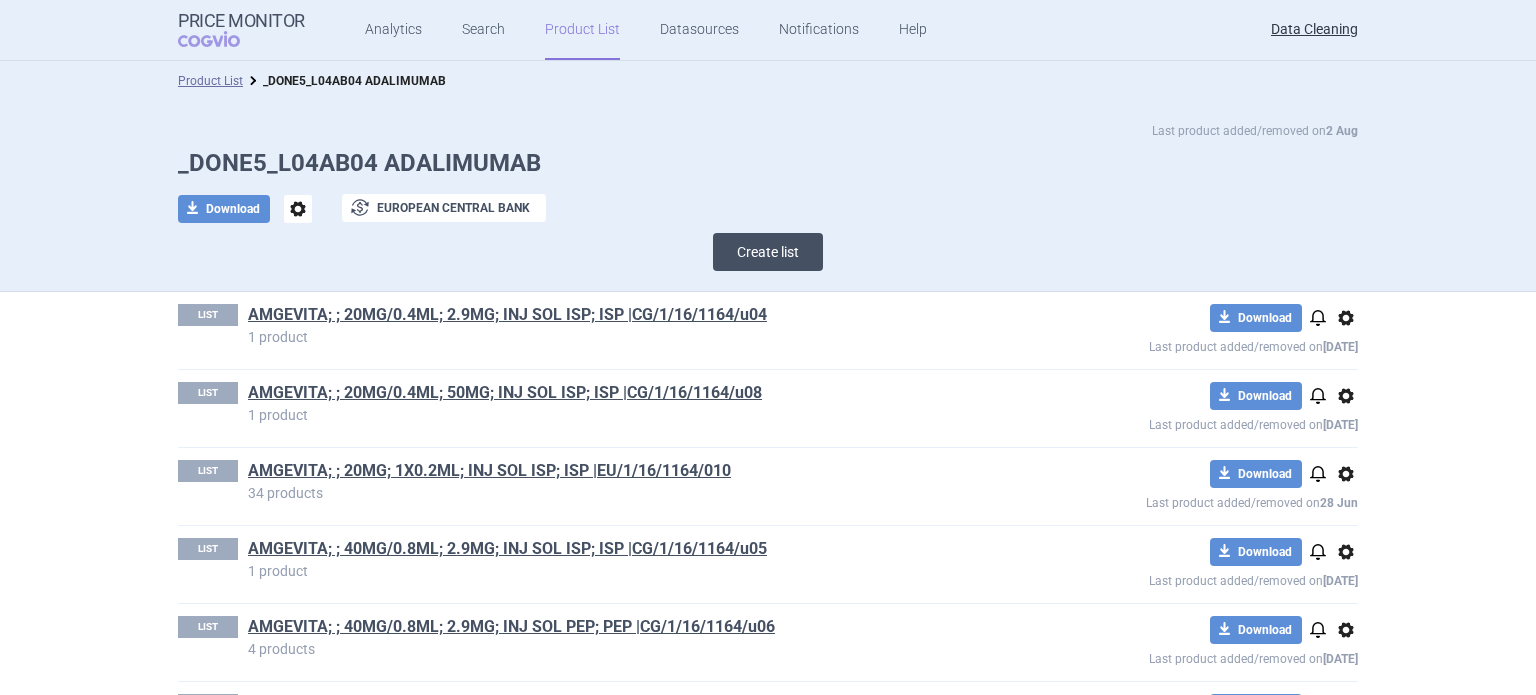 click on "Create list" at bounding box center (768, 252) 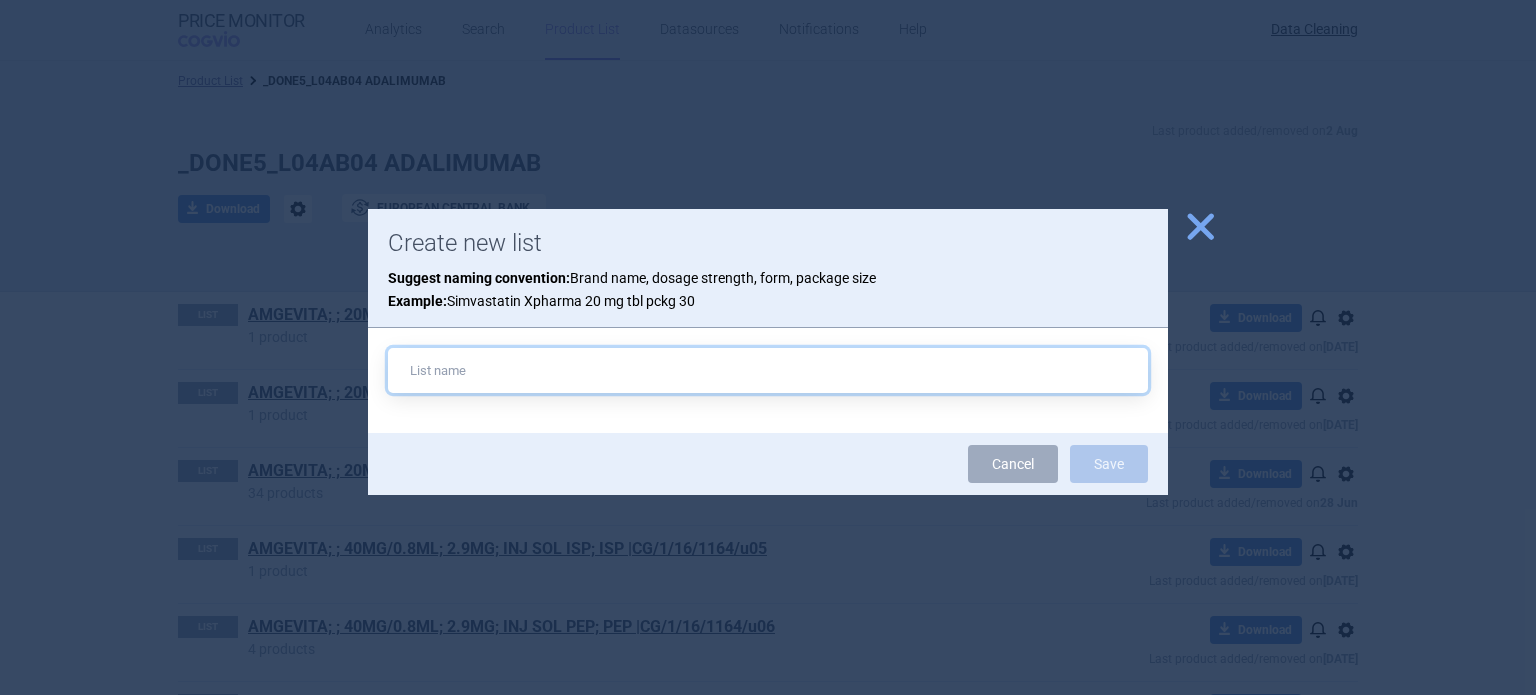 paste on "HYRIMOZ; ; 40MG+80MG; 1X0.4ML+1X0.8ML; INJ SOL ISP |CG/" 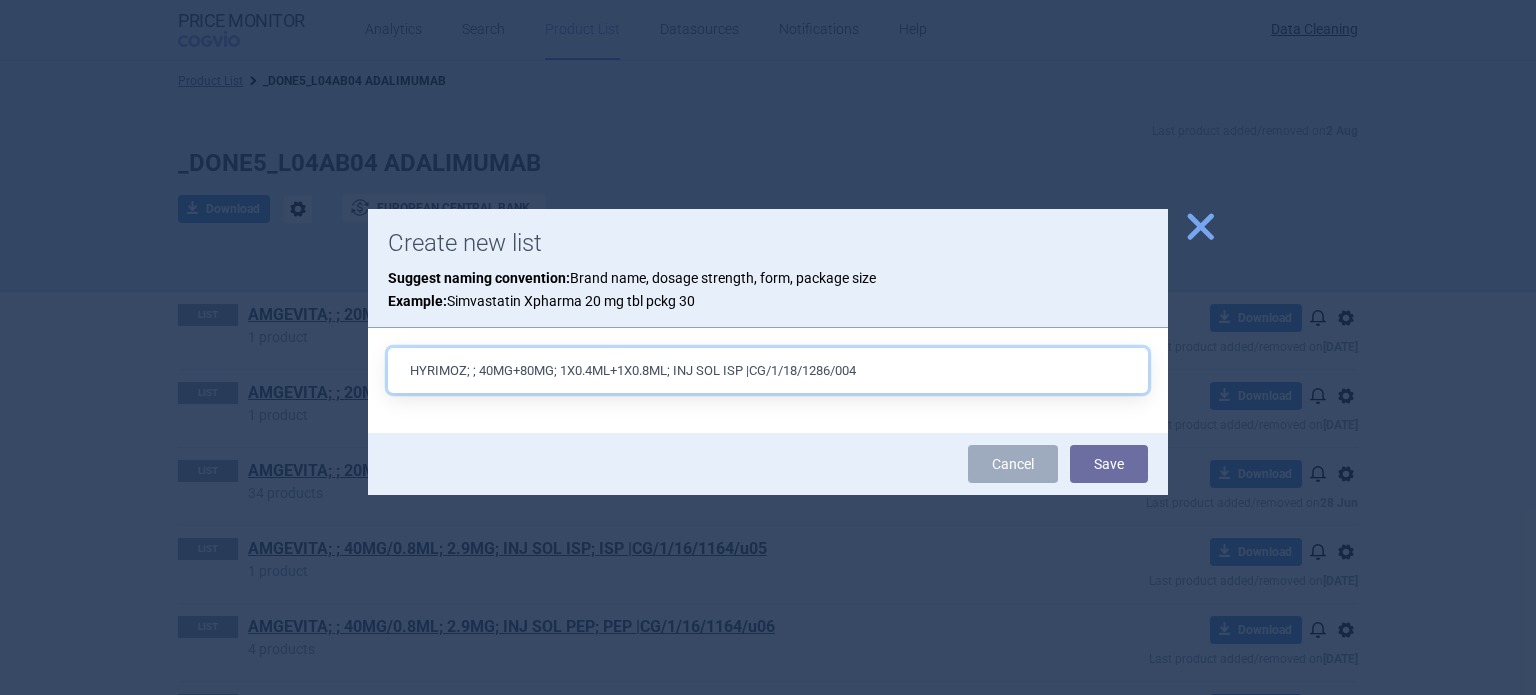 type on "HYRIMOZ; ; 40MG+80MG; 1X0.4ML+1X0.8ML; INJ SOL ISP |CG/1/18/1286/004" 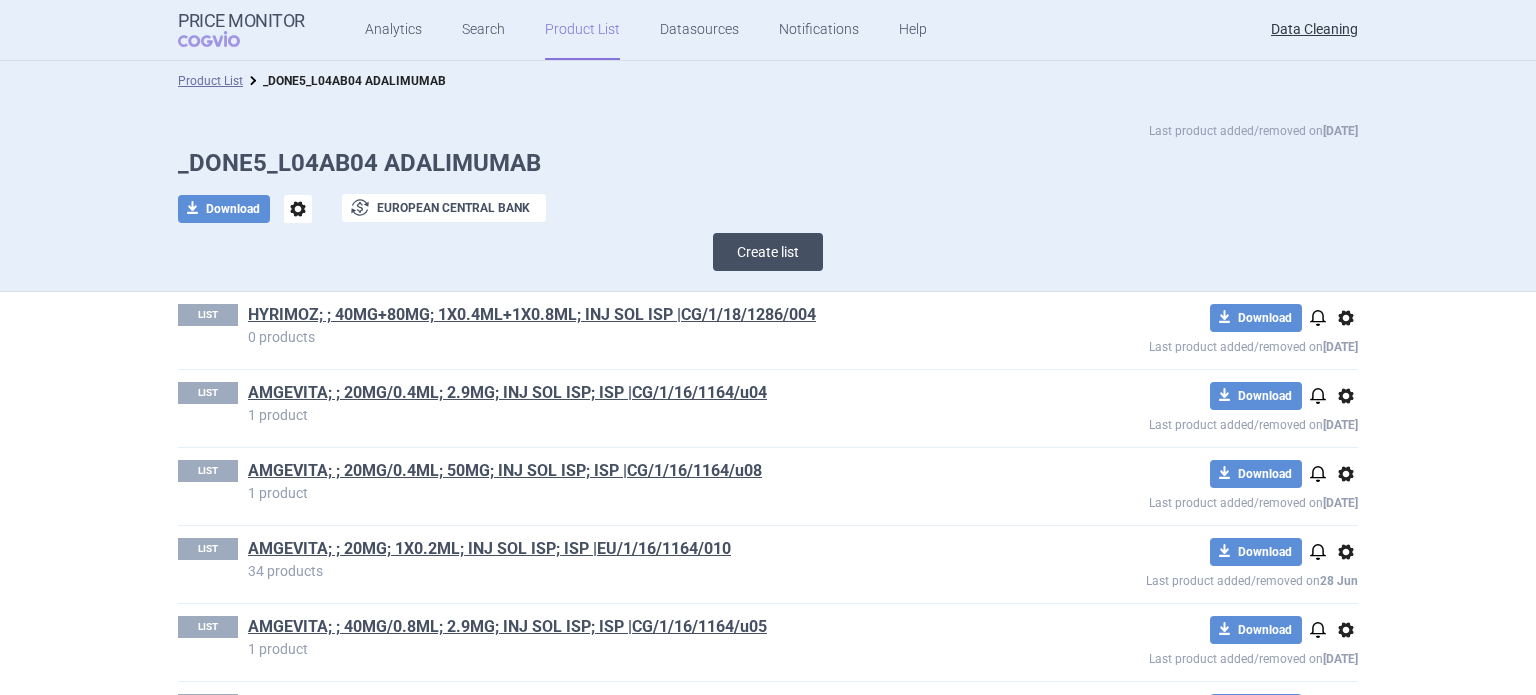 click on "Create list" at bounding box center (768, 252) 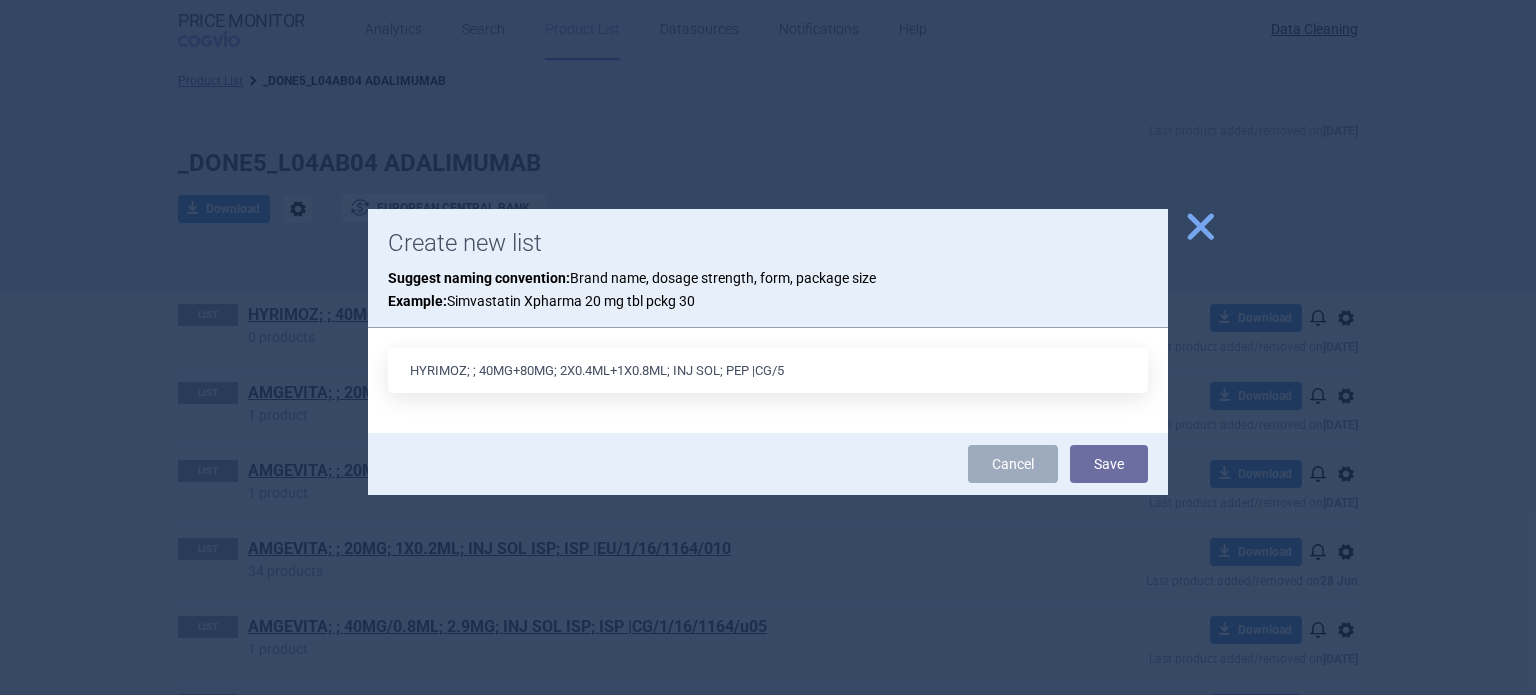 type on "HYRIMOZ; ; 40MG+80MG; 2X0.4ML+1X0.8ML; INJ SOL; PEP |CG/?" 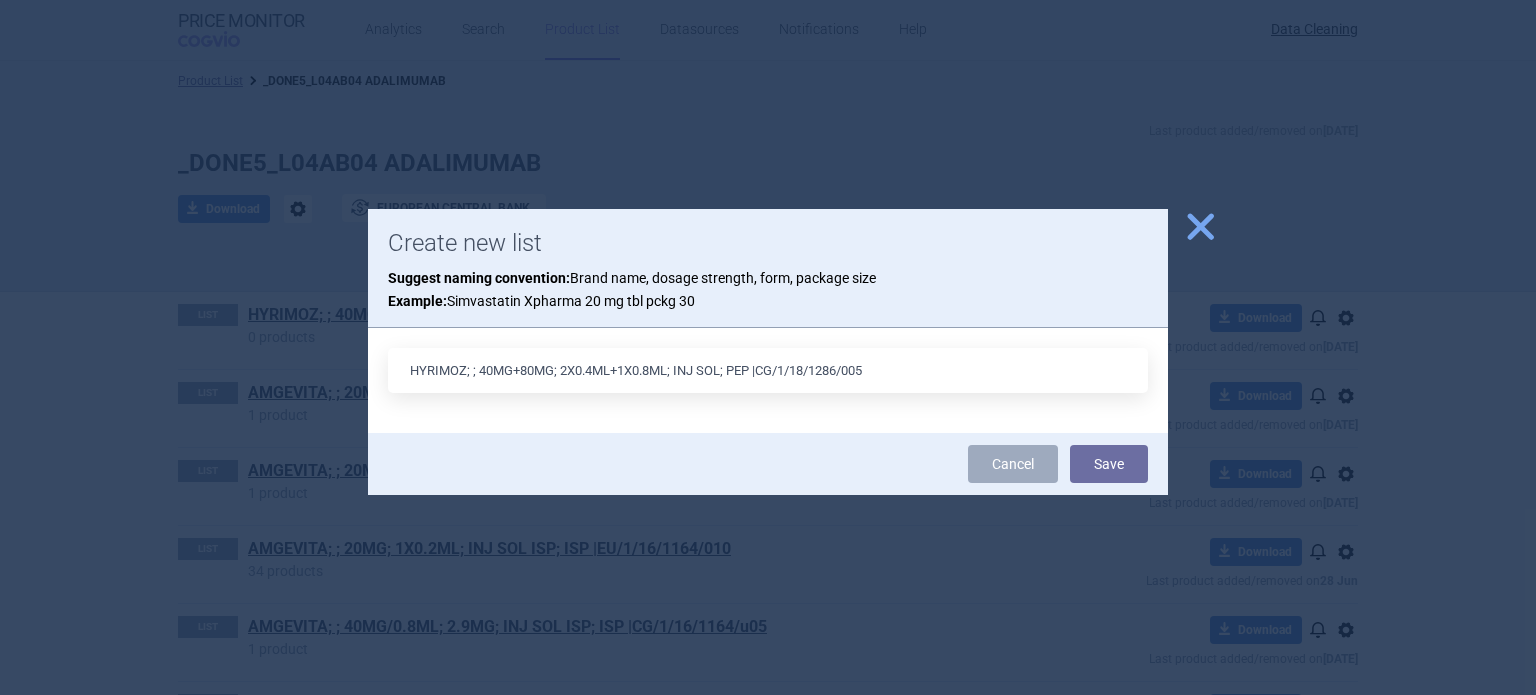 type on "HYRIMOZ; ; 40MG+80MG; 2X0.4ML+1X0.8ML; INJ SOL; PEP |CG/1/18/1286/005" 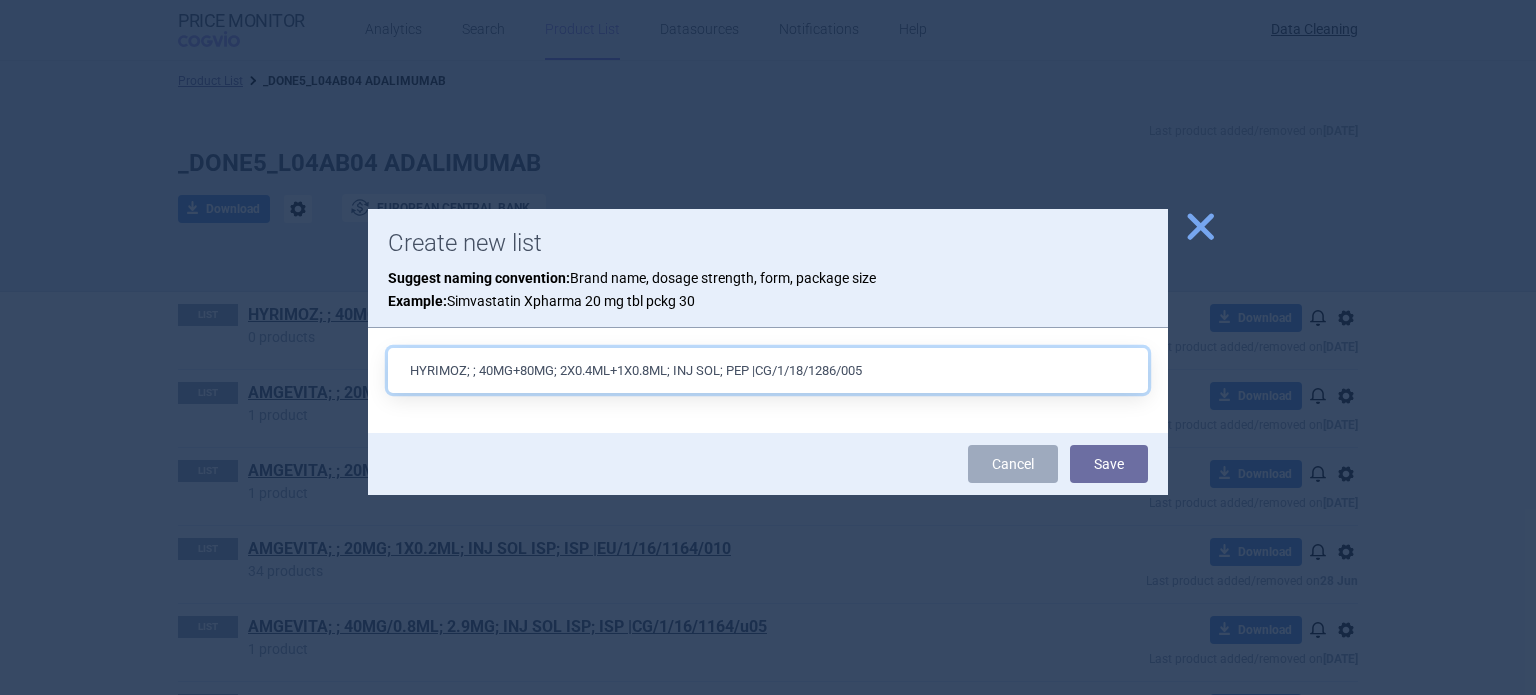 click on "HYRIMOZ; ; 40MG+80MG; 2X0.4ML+1X0.8ML; INJ SOL; PEP |CG/1/18/1286/005" at bounding box center (768, 370) 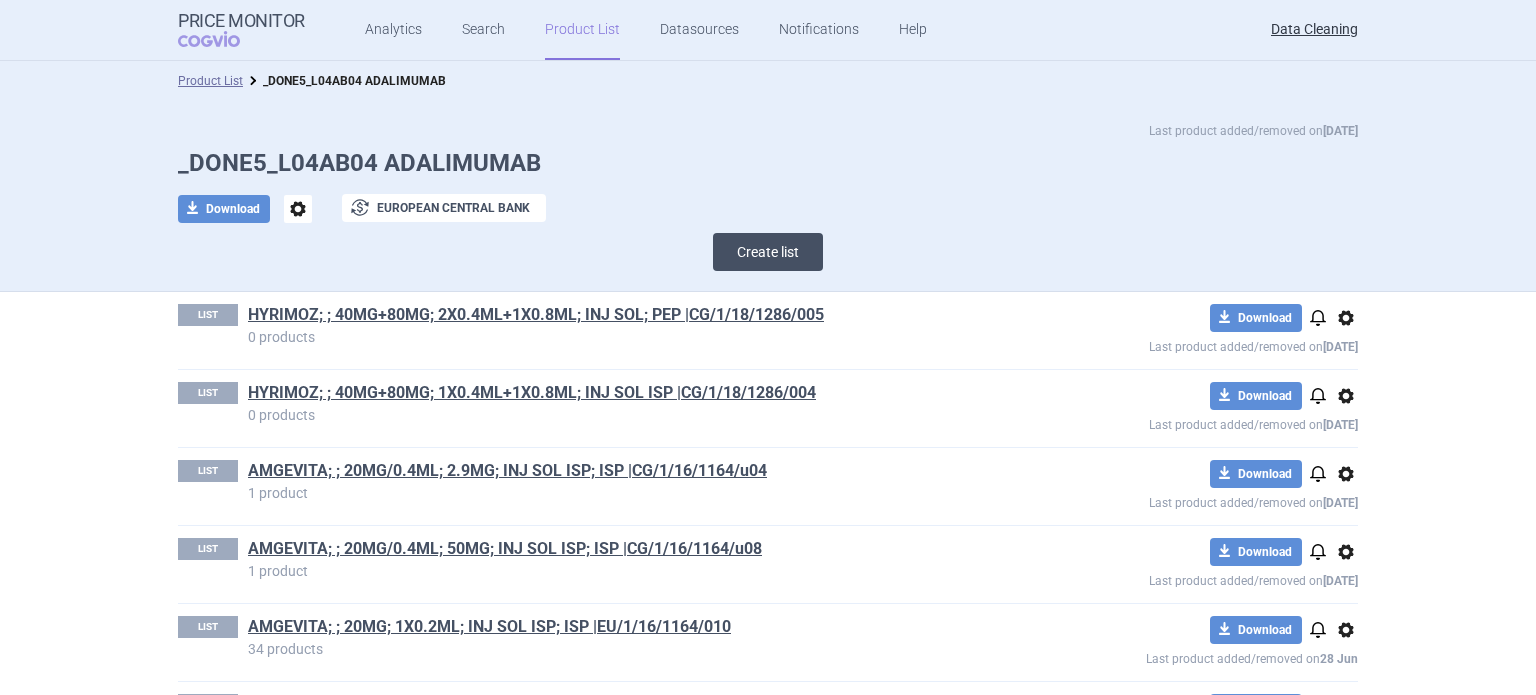click on "Create list" at bounding box center [768, 252] 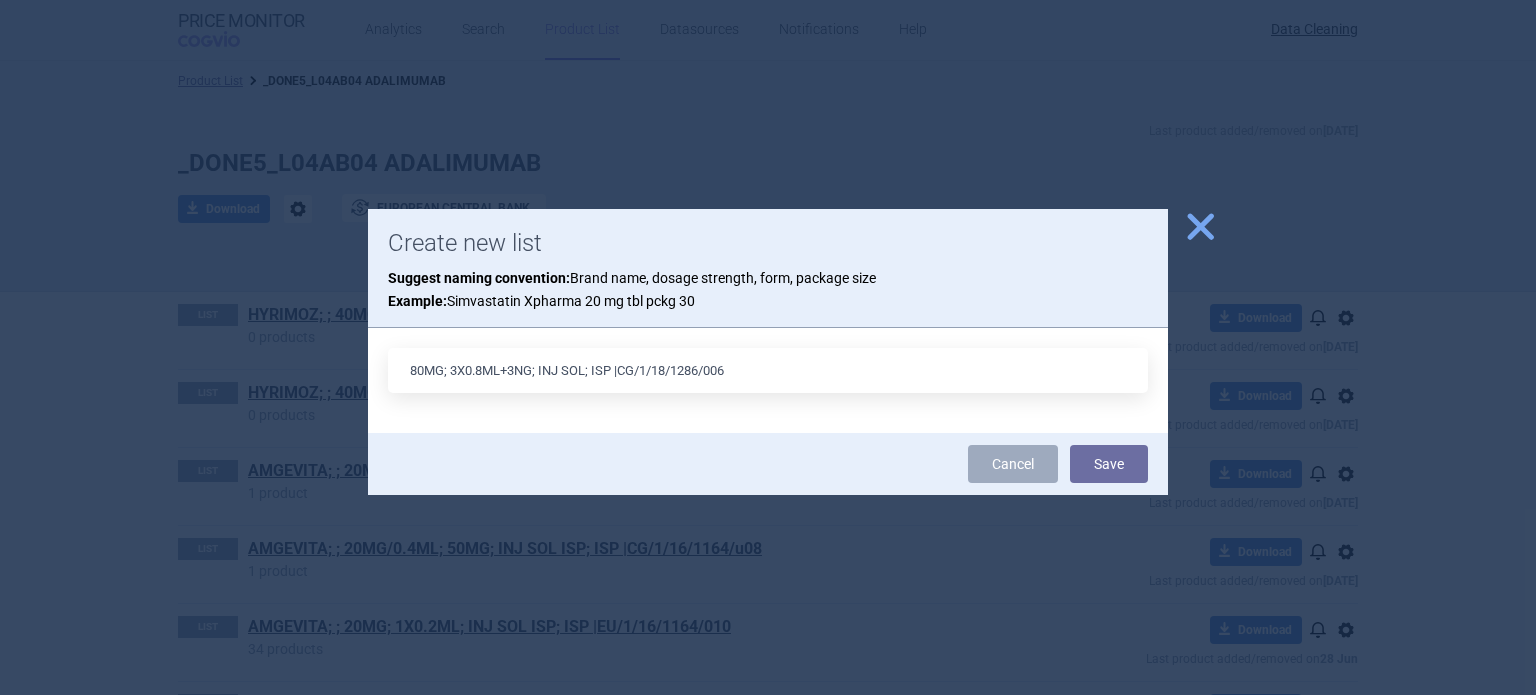 type on "80MG; 3X0.8ML+3NG; INJ SOL; ISP |CG/1/18/1286/006" 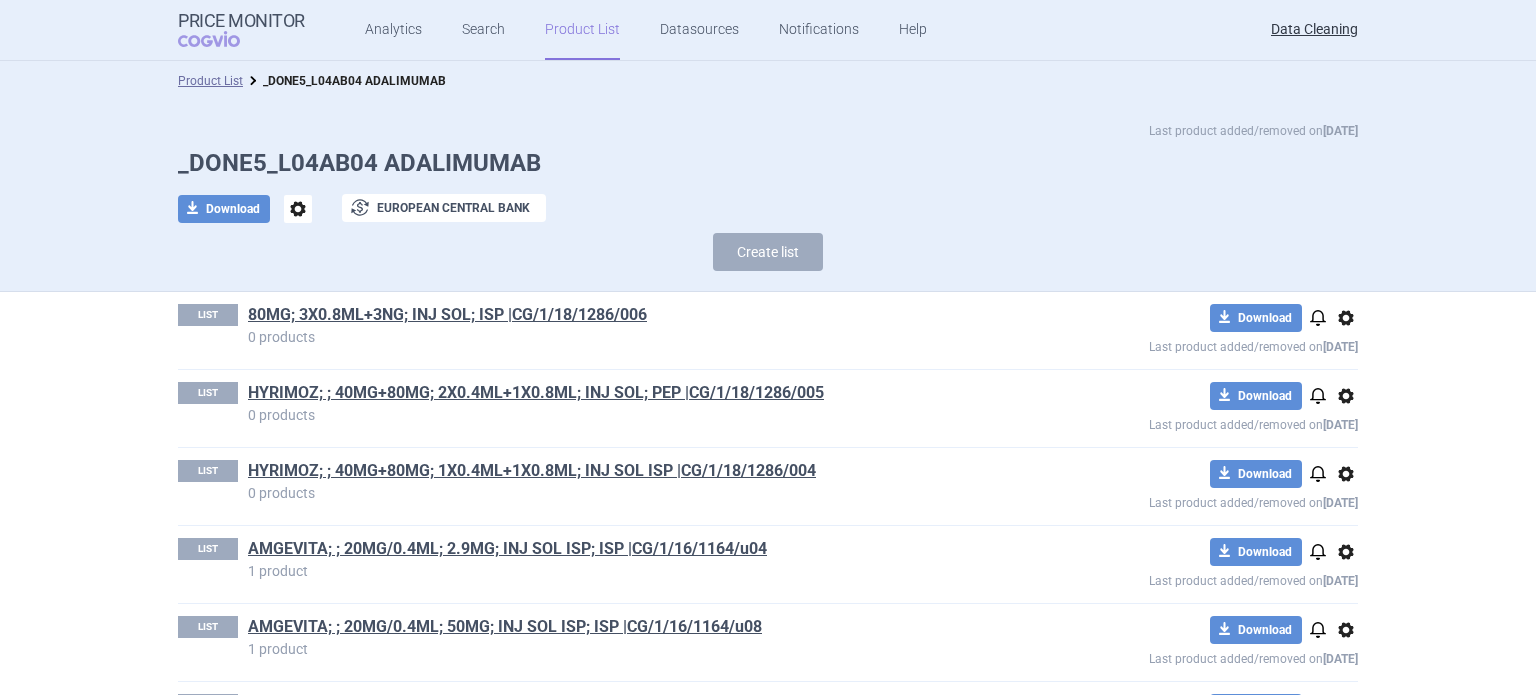 click on "options" at bounding box center (1346, 318) 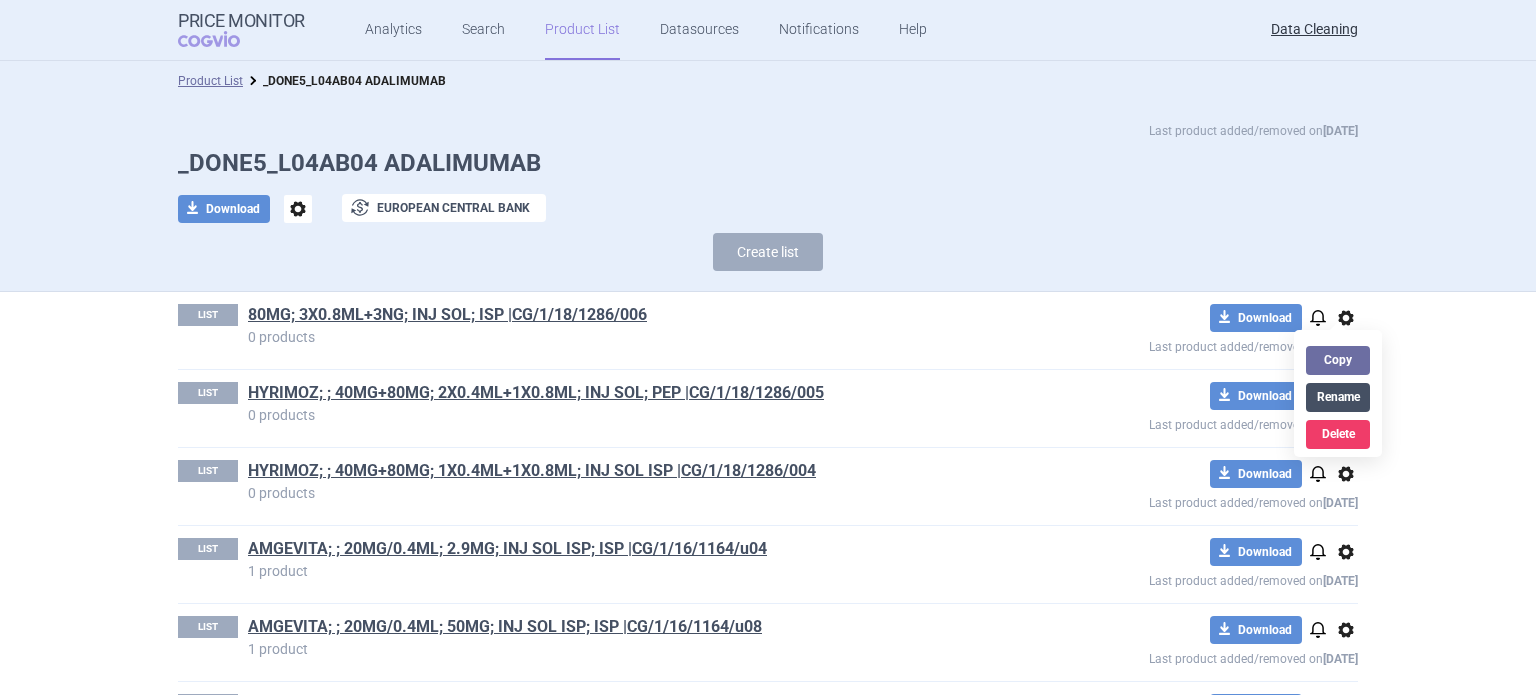 click on "Rename" at bounding box center [1338, 397] 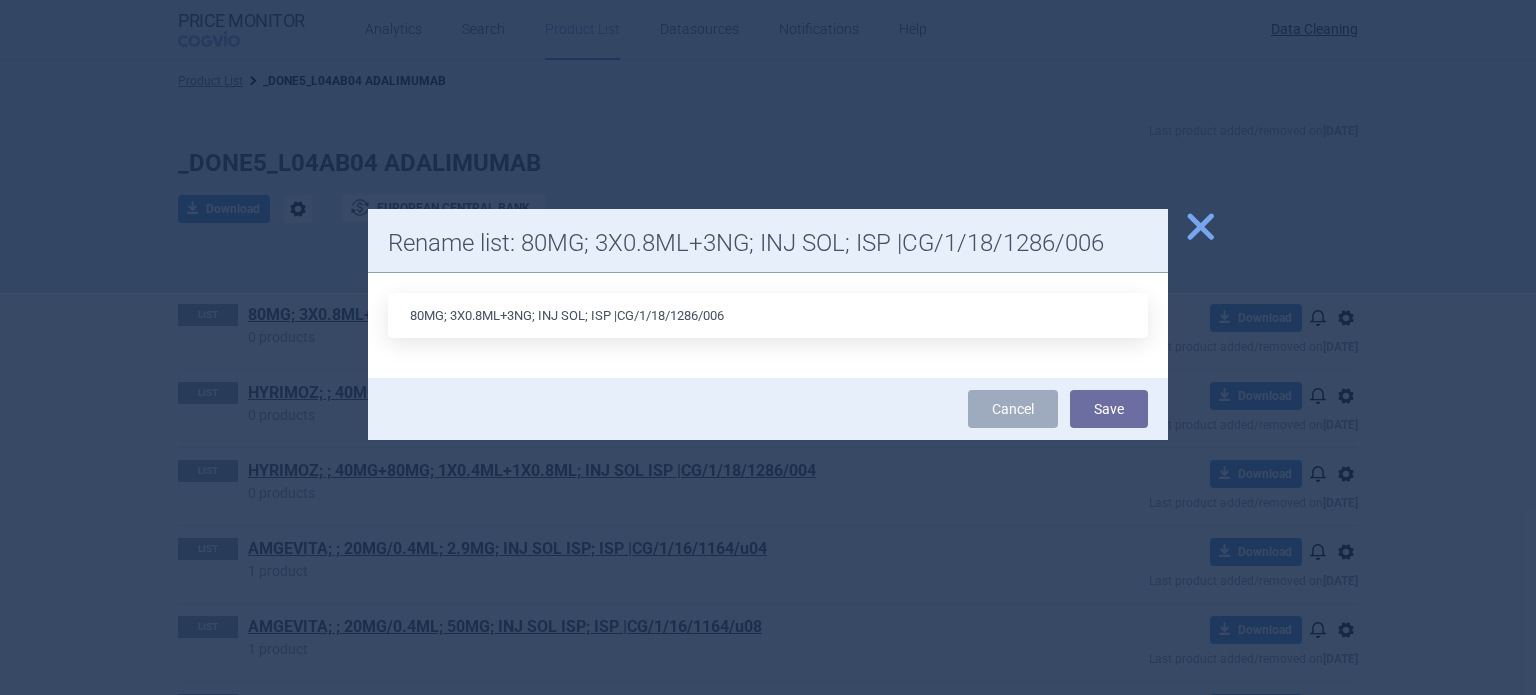 click on "80MG; 3X0.8ML+3NG; INJ SOL; ISP |CG/1/18/1286/006" at bounding box center [768, 315] 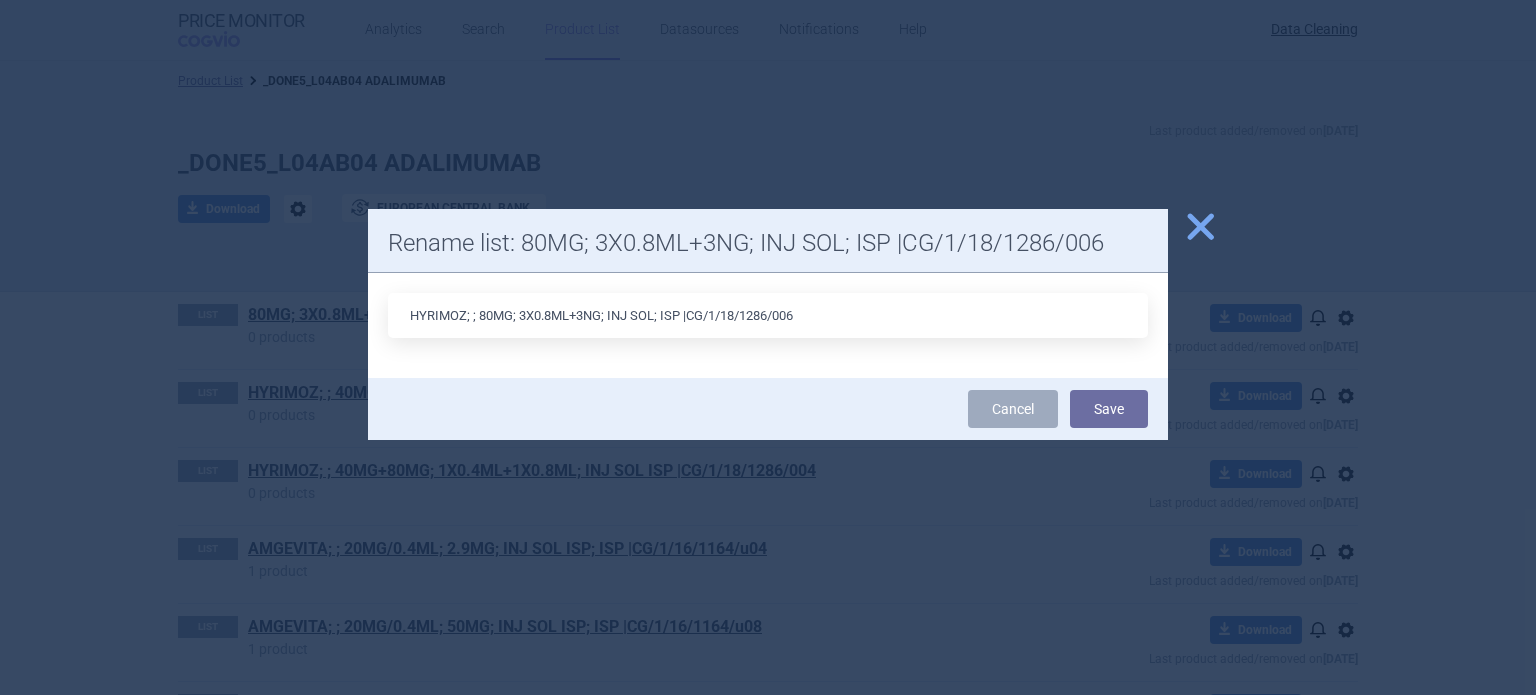 type on "HYRIMOZ; ; 80MG; 3X0.8ML+3NG; INJ SOL; ISP |CG/1/18/1286/006" 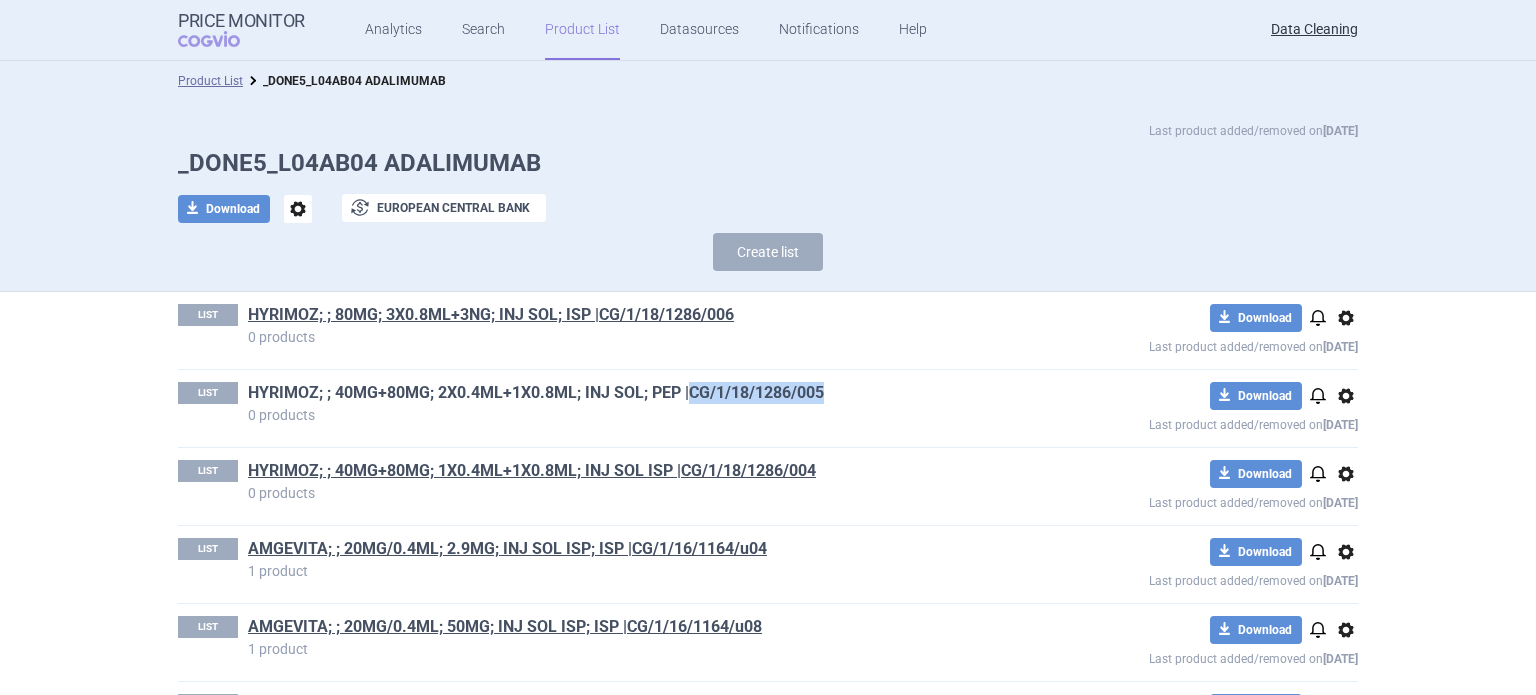 drag, startPoint x: 835, startPoint y: 398, endPoint x: 684, endPoint y: 388, distance: 151.33076 